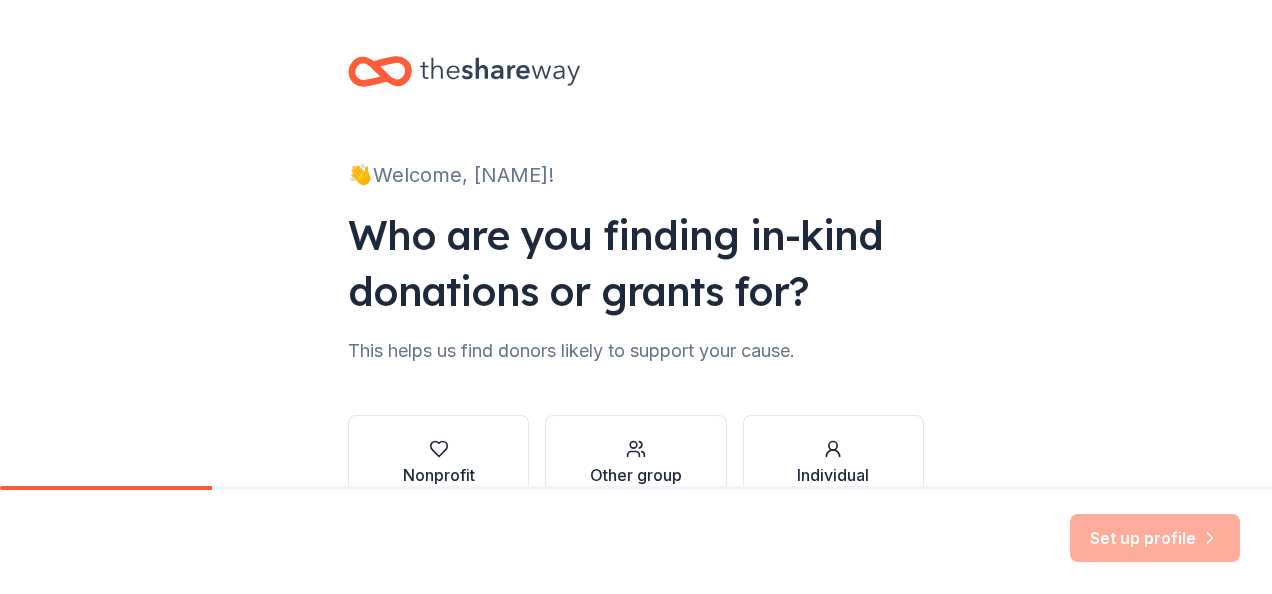 scroll, scrollTop: 0, scrollLeft: 0, axis: both 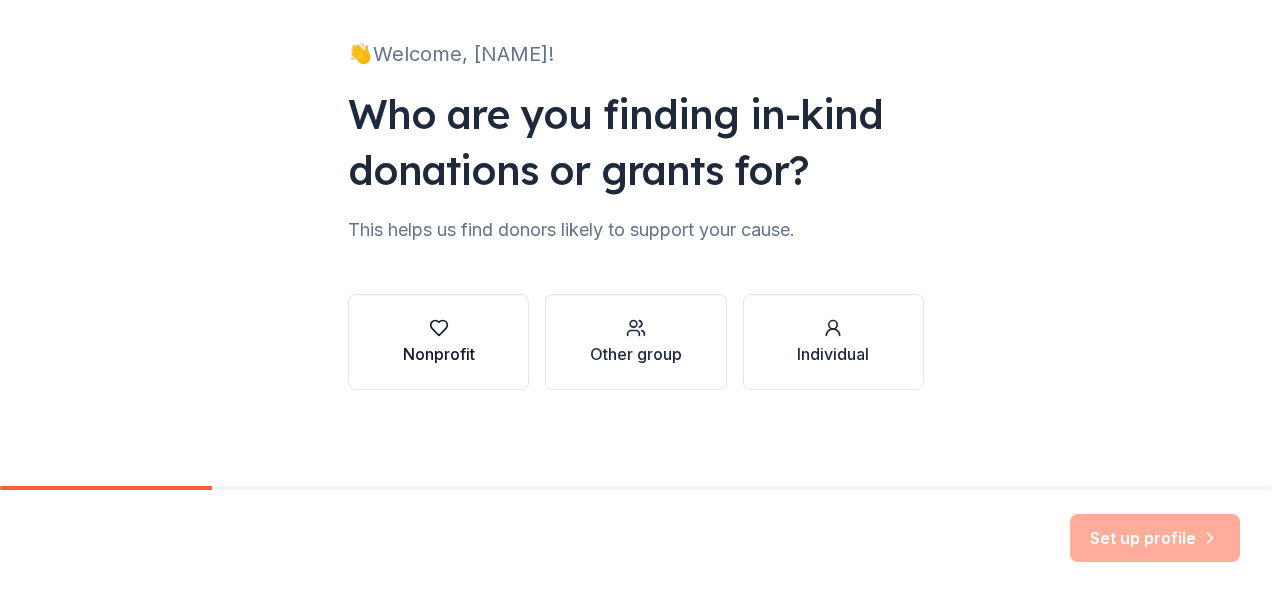 click on "Nonprofit" at bounding box center [439, 354] 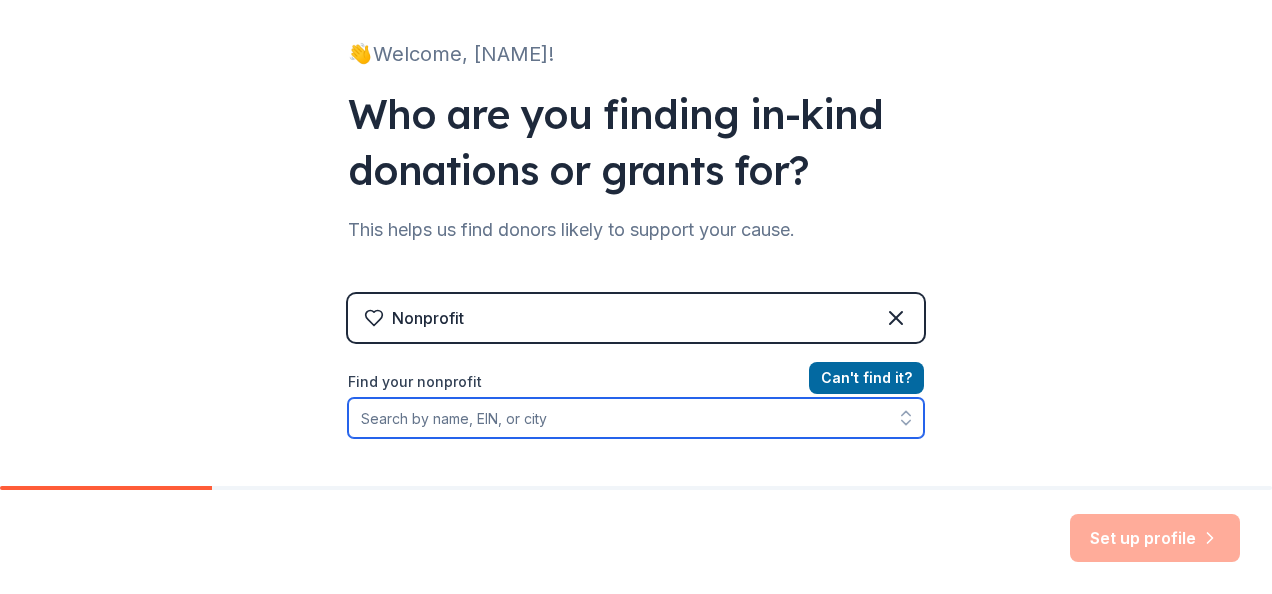 click on "Find your nonprofit" at bounding box center (636, 418) 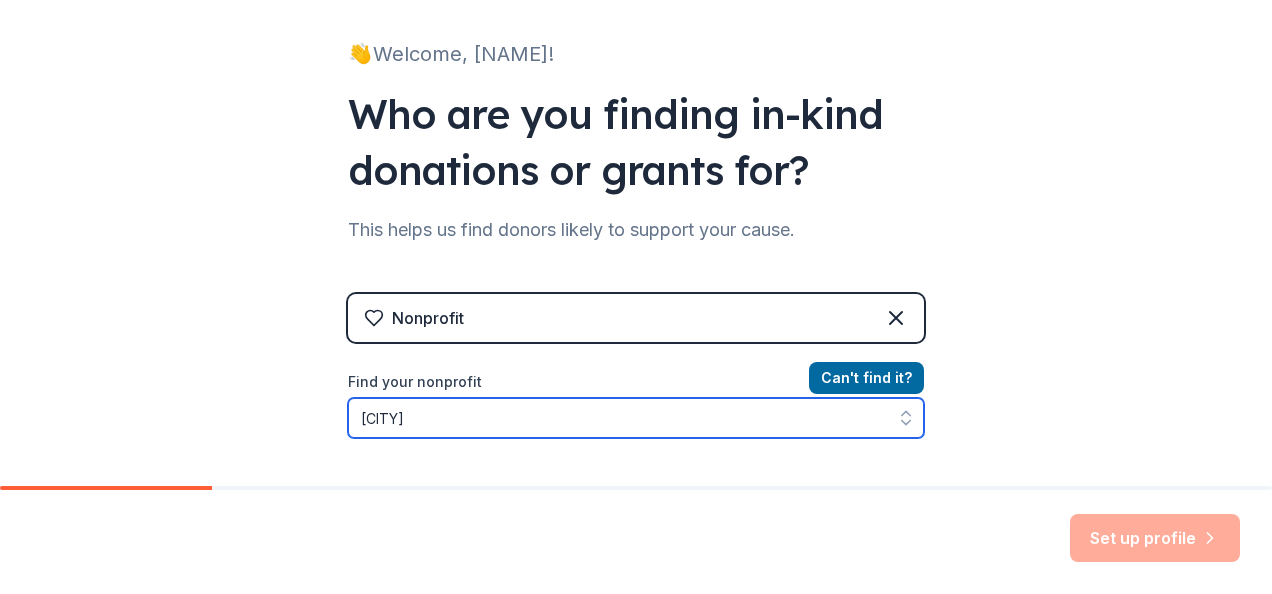 scroll, scrollTop: 173, scrollLeft: 0, axis: vertical 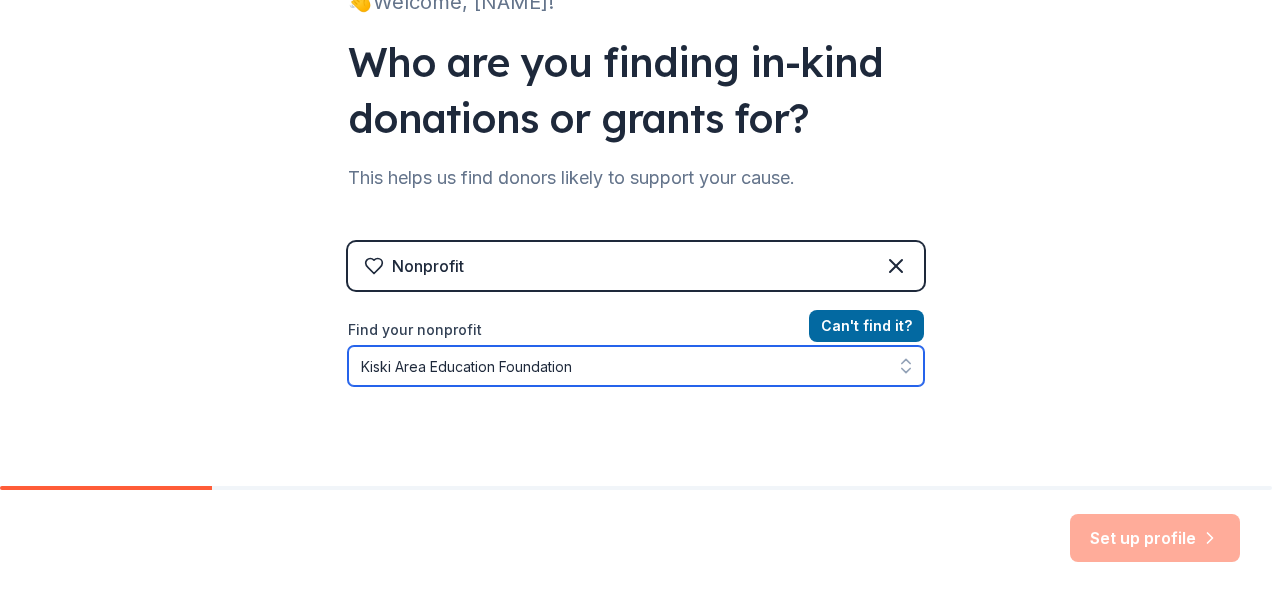 type on "Kiski Area Education Foundation" 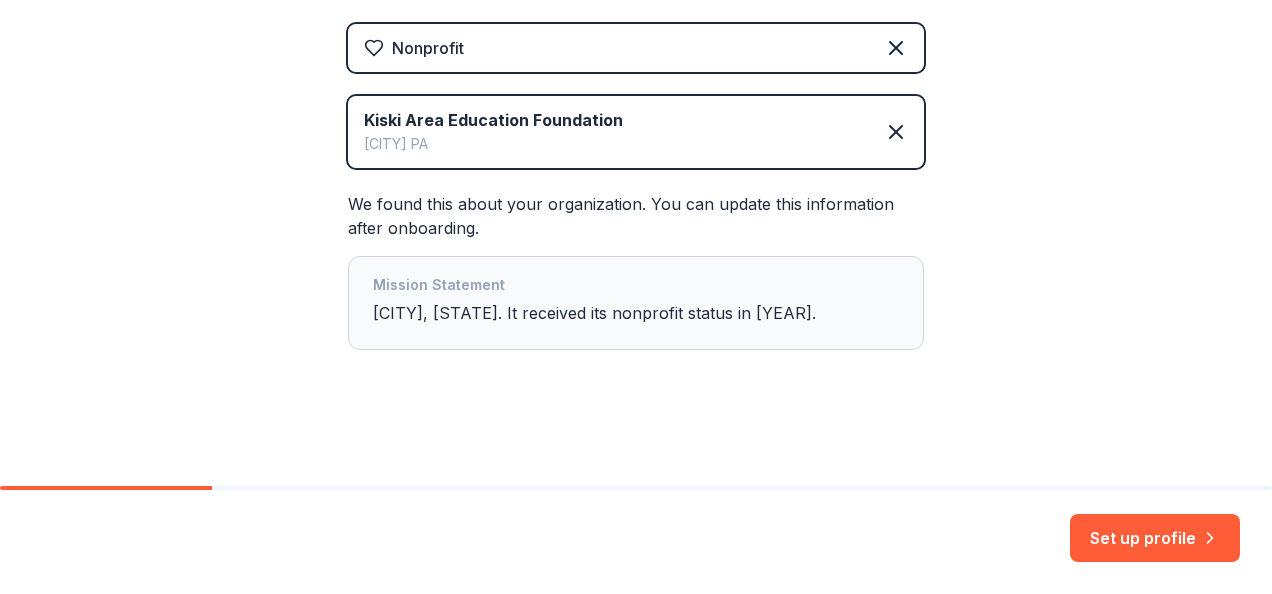 scroll, scrollTop: 438, scrollLeft: 0, axis: vertical 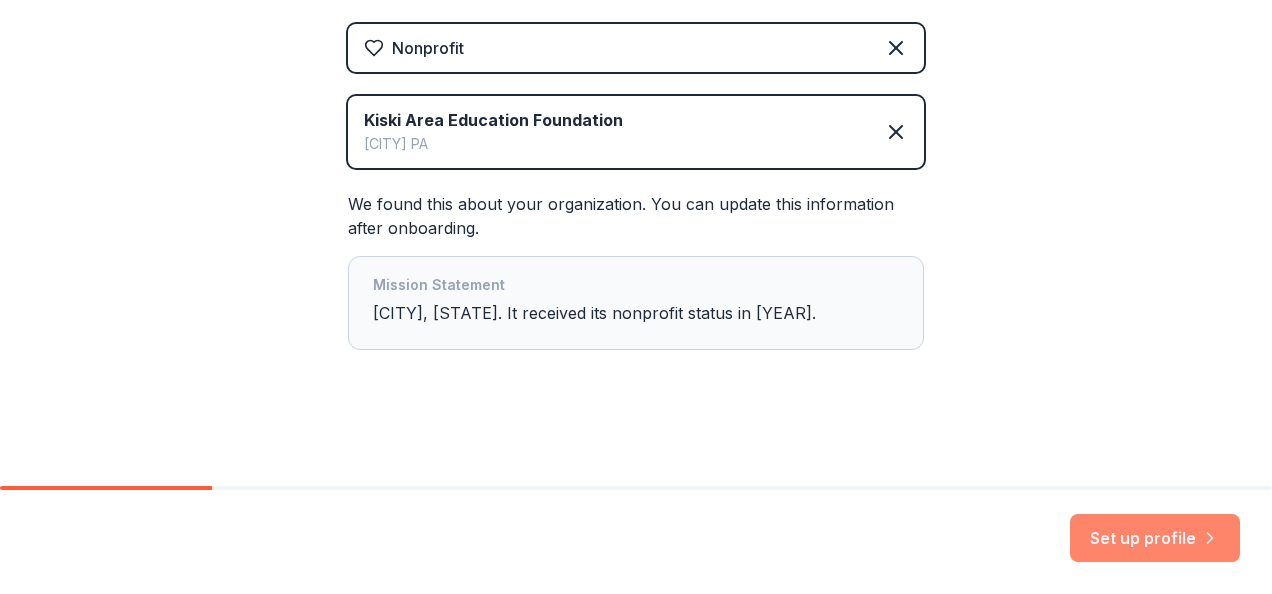 click on "Set up profile" at bounding box center (1155, 538) 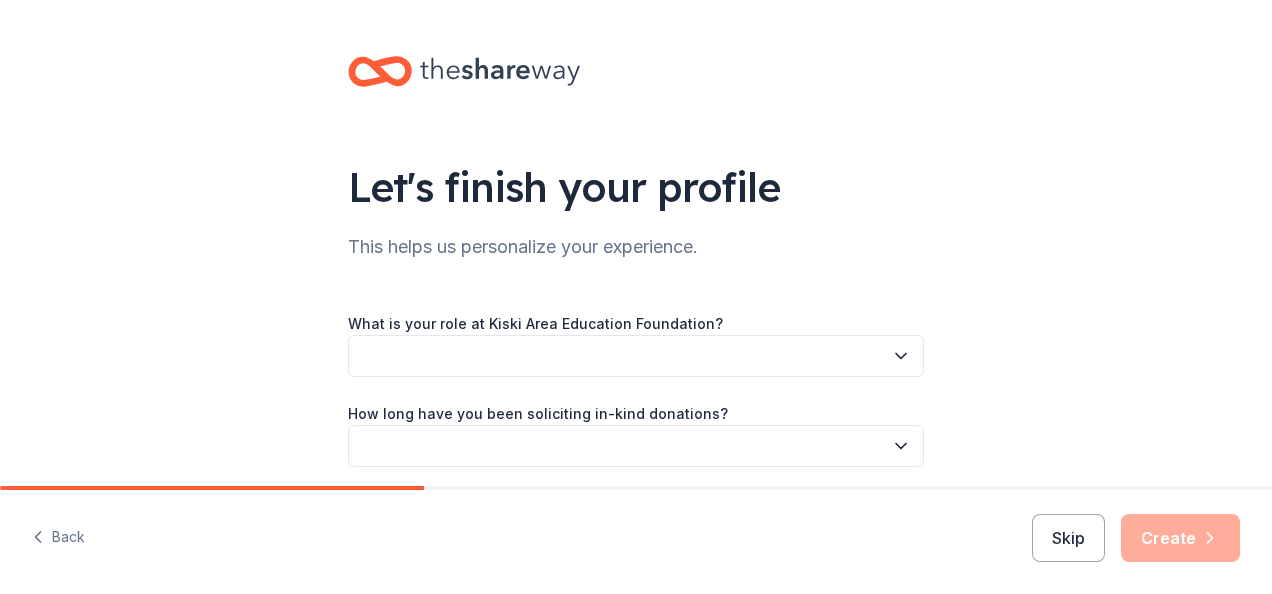 click 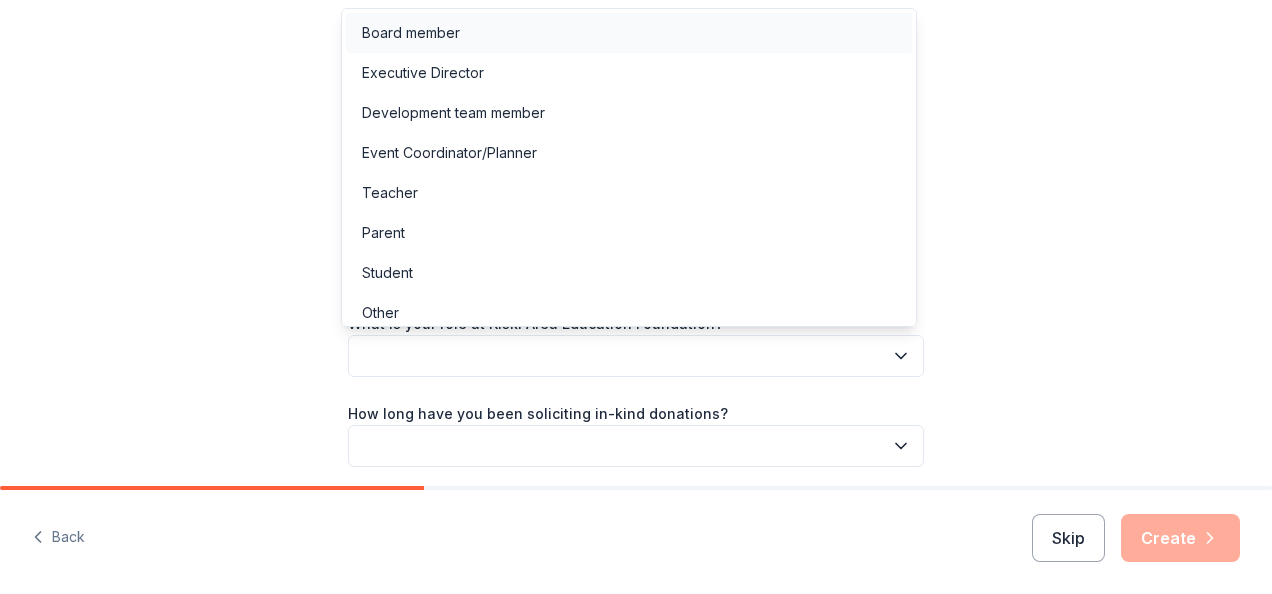 click on "Board member" at bounding box center [411, 33] 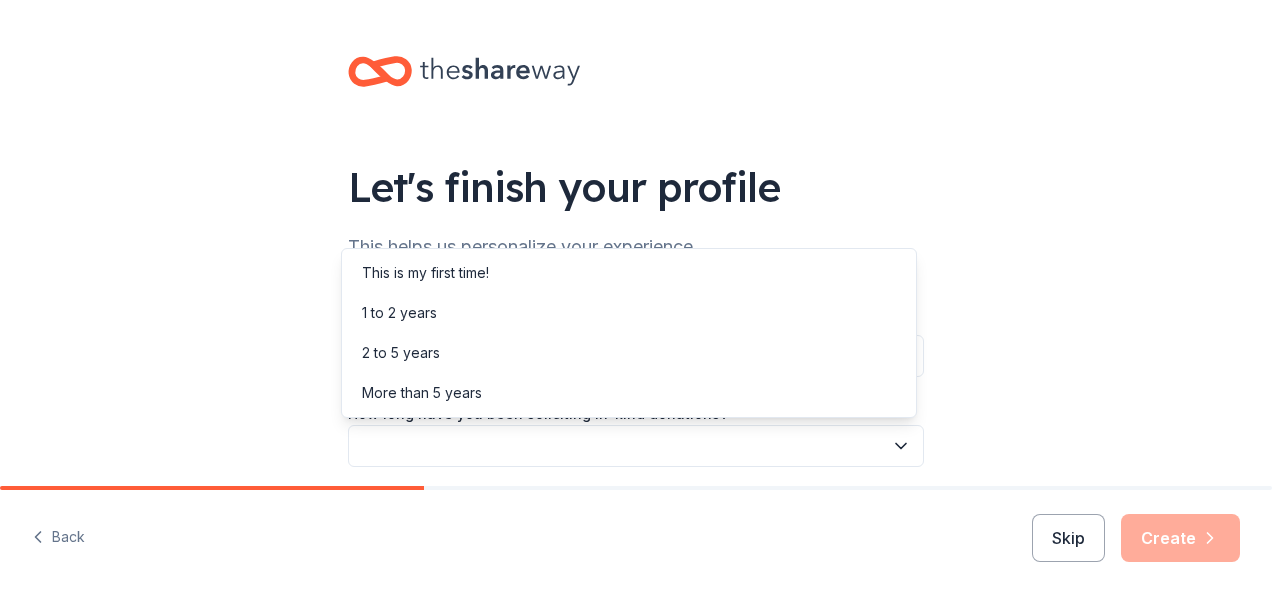 click 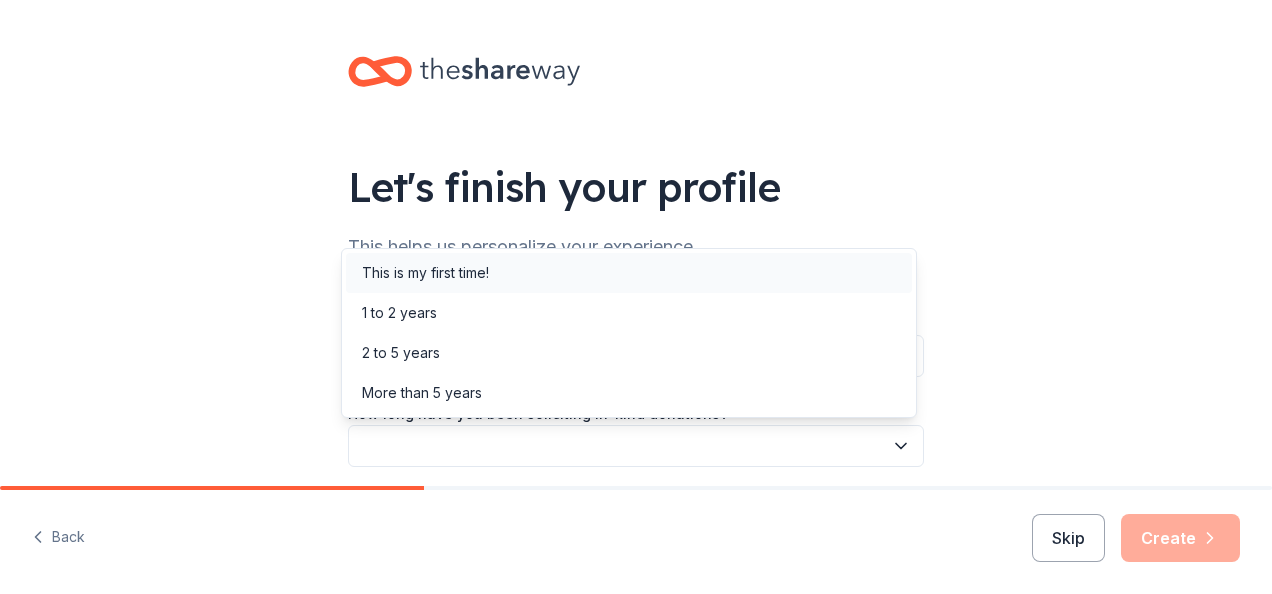 click on "This is my first time!" at bounding box center (425, 273) 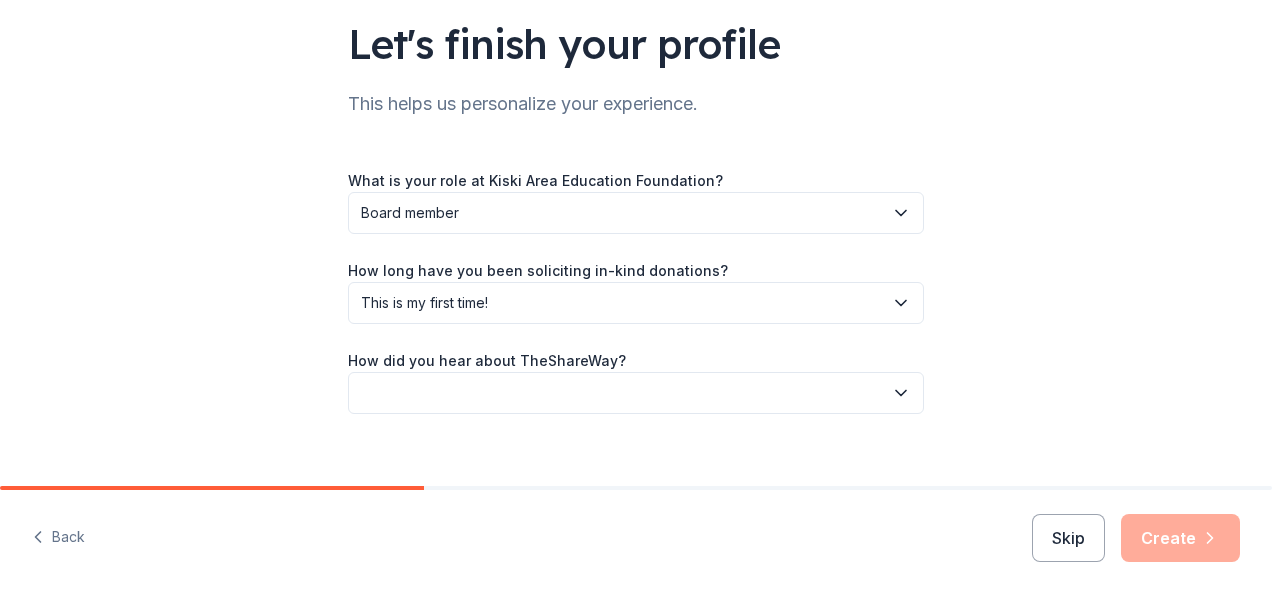 scroll, scrollTop: 167, scrollLeft: 0, axis: vertical 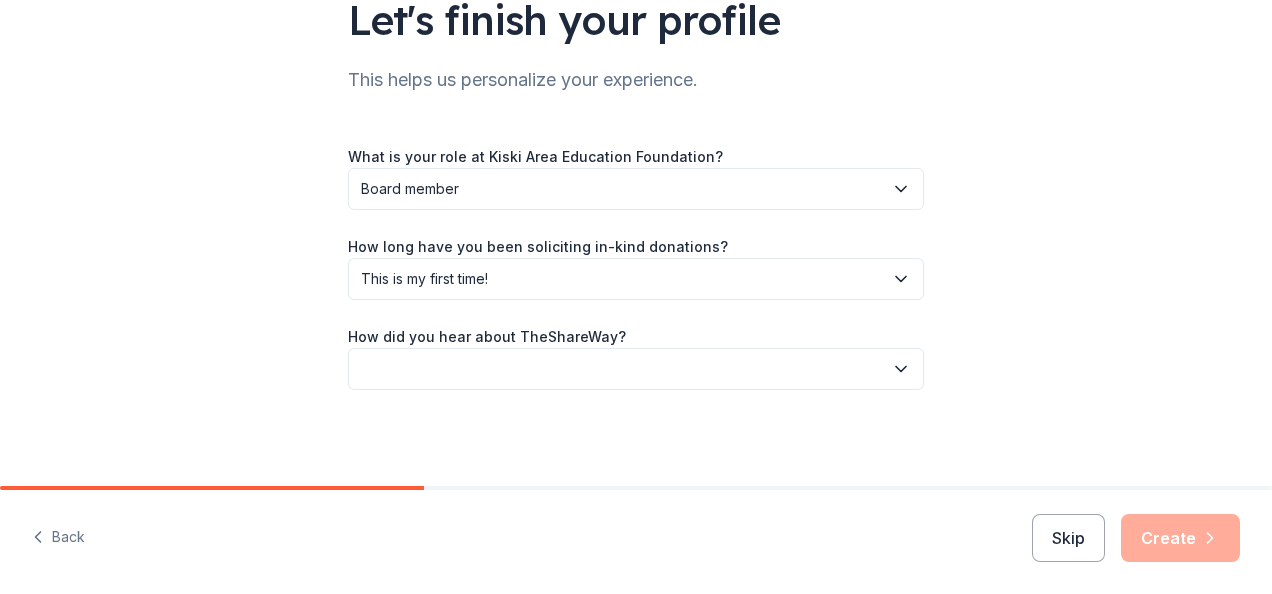click 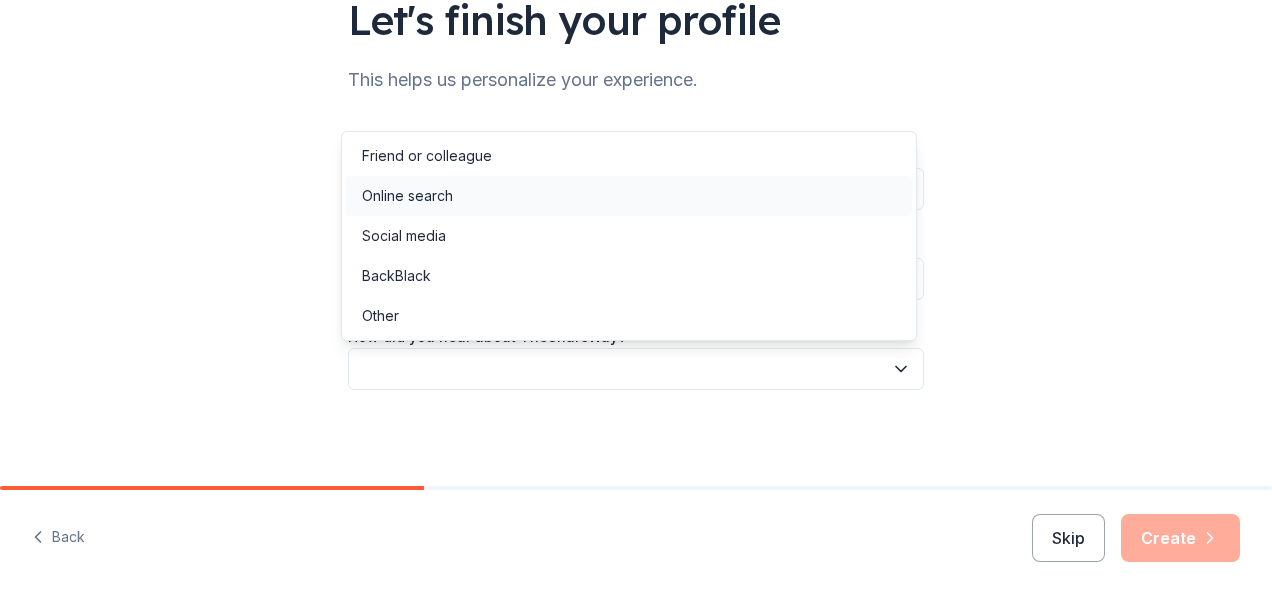 click on "Online search" at bounding box center [629, 196] 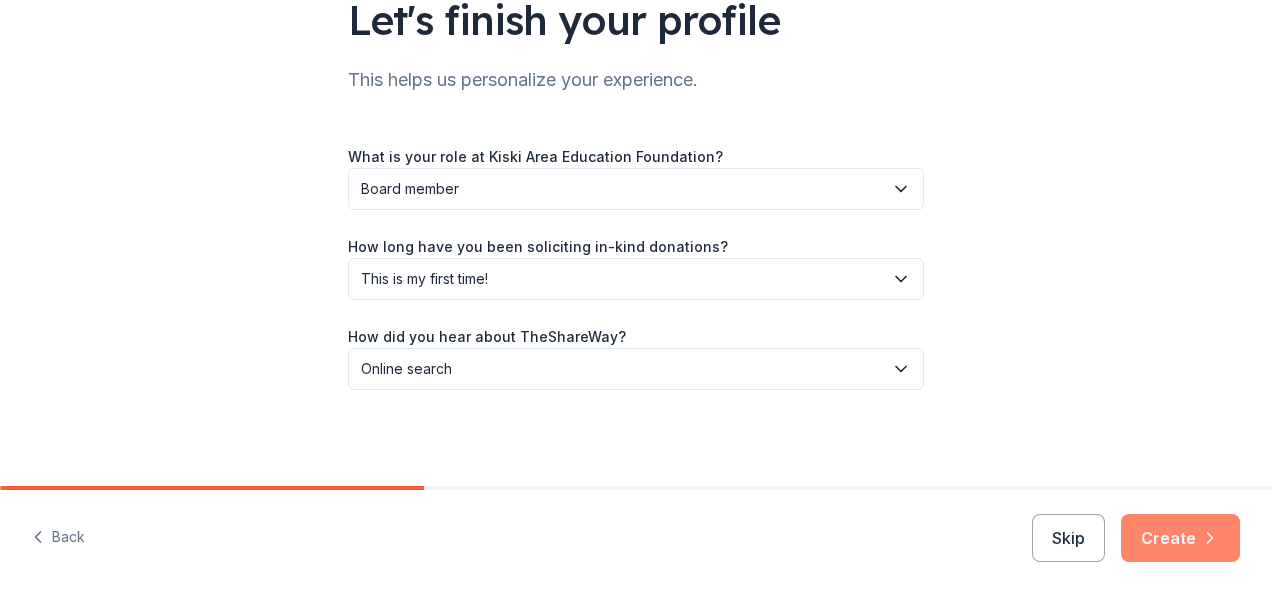 click on "Create" at bounding box center [1180, 538] 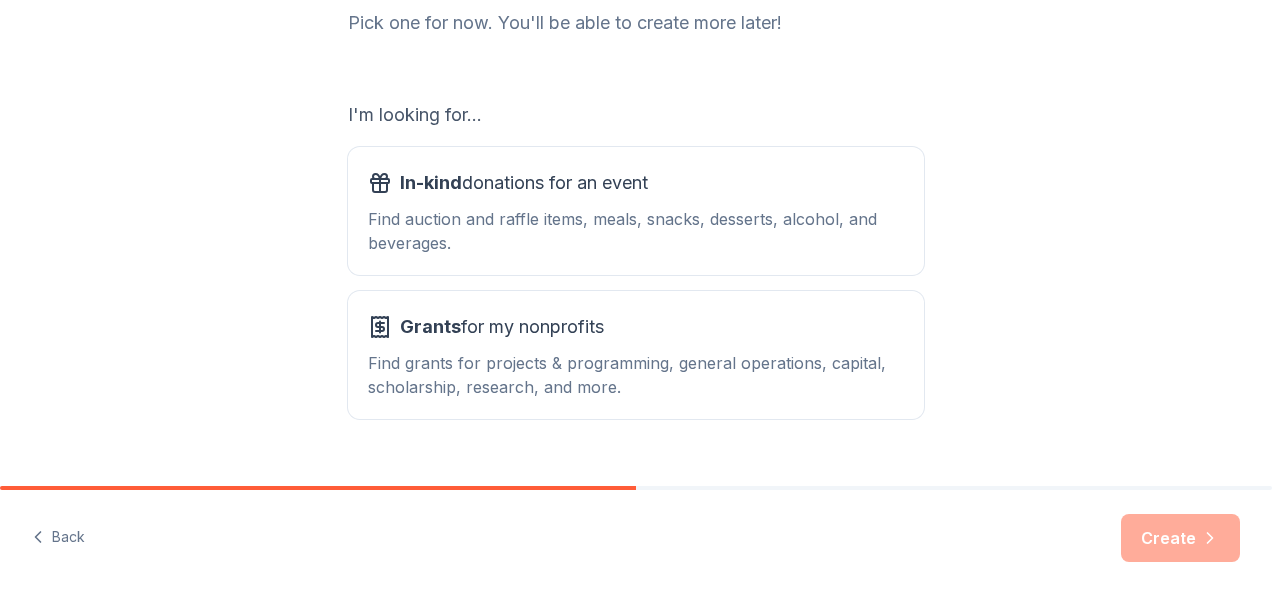 scroll, scrollTop: 289, scrollLeft: 0, axis: vertical 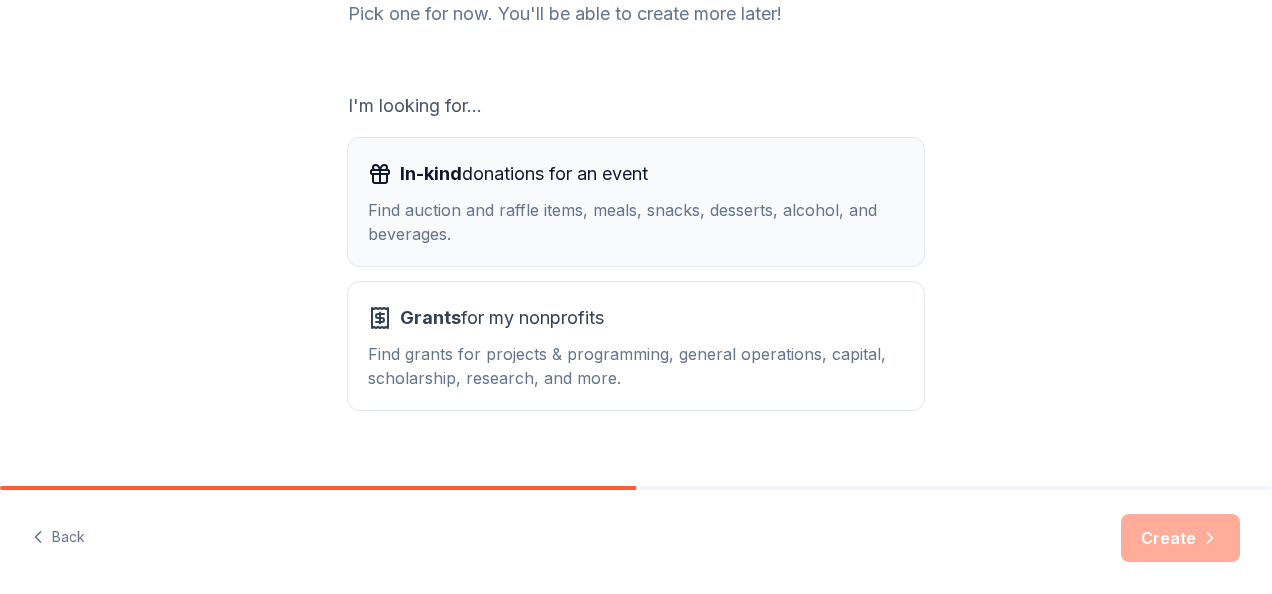 click on "Find auction and raffle items, meals, snacks, desserts, alcohol, and beverages." at bounding box center [636, 222] 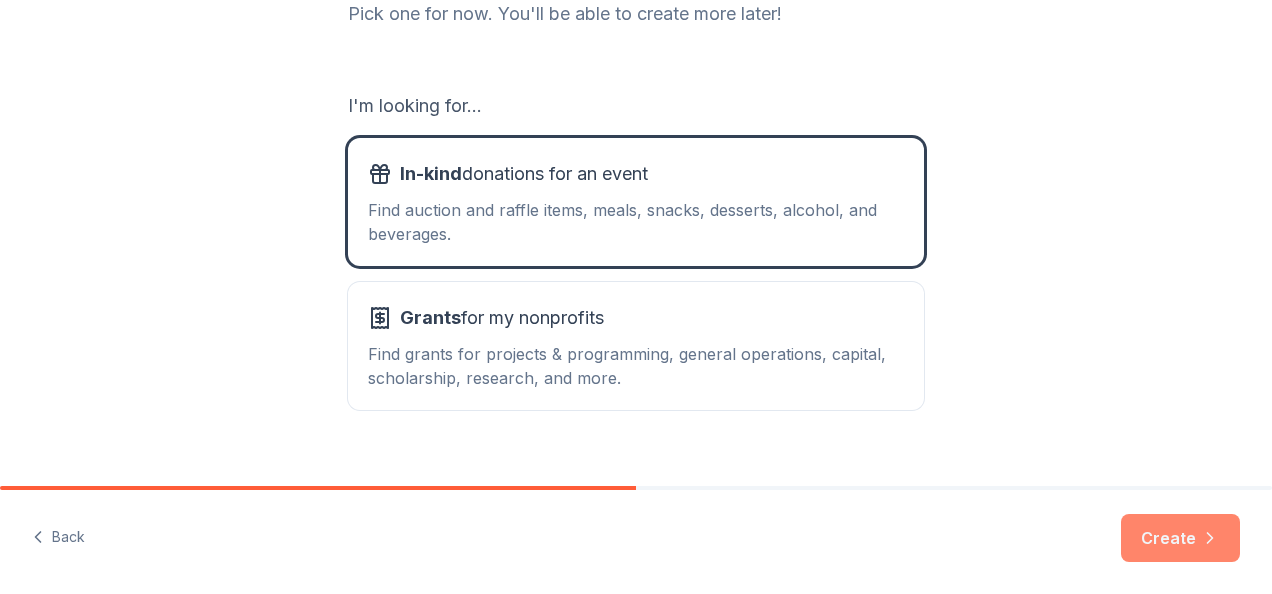 click on "Create" at bounding box center [1180, 538] 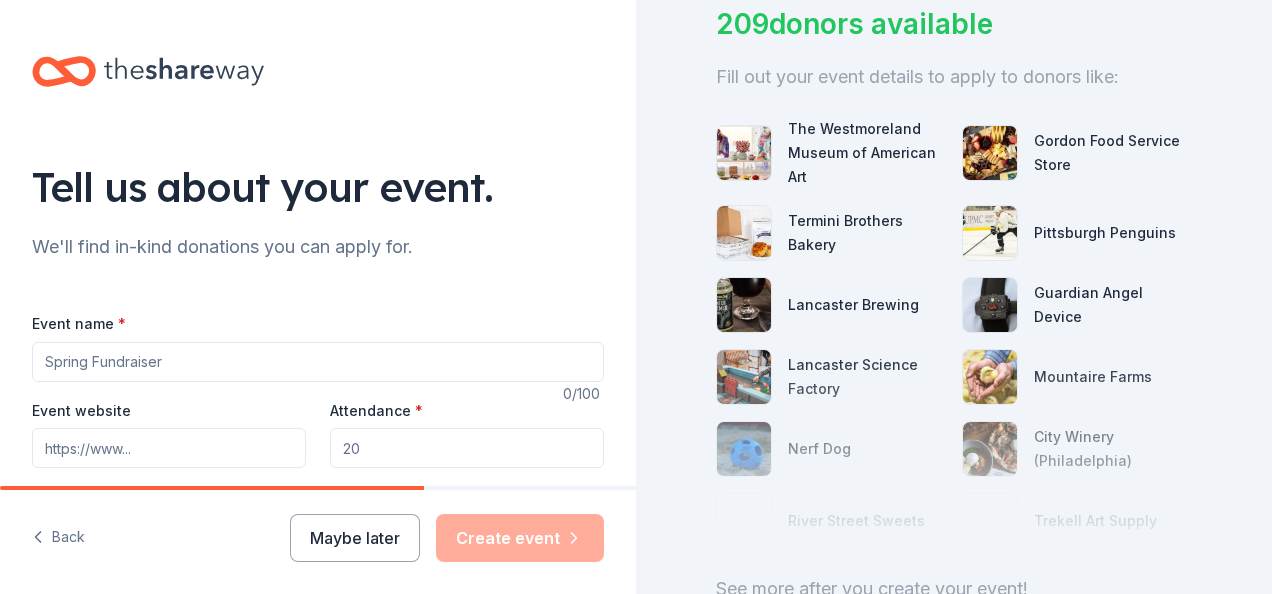 scroll, scrollTop: 175, scrollLeft: 0, axis: vertical 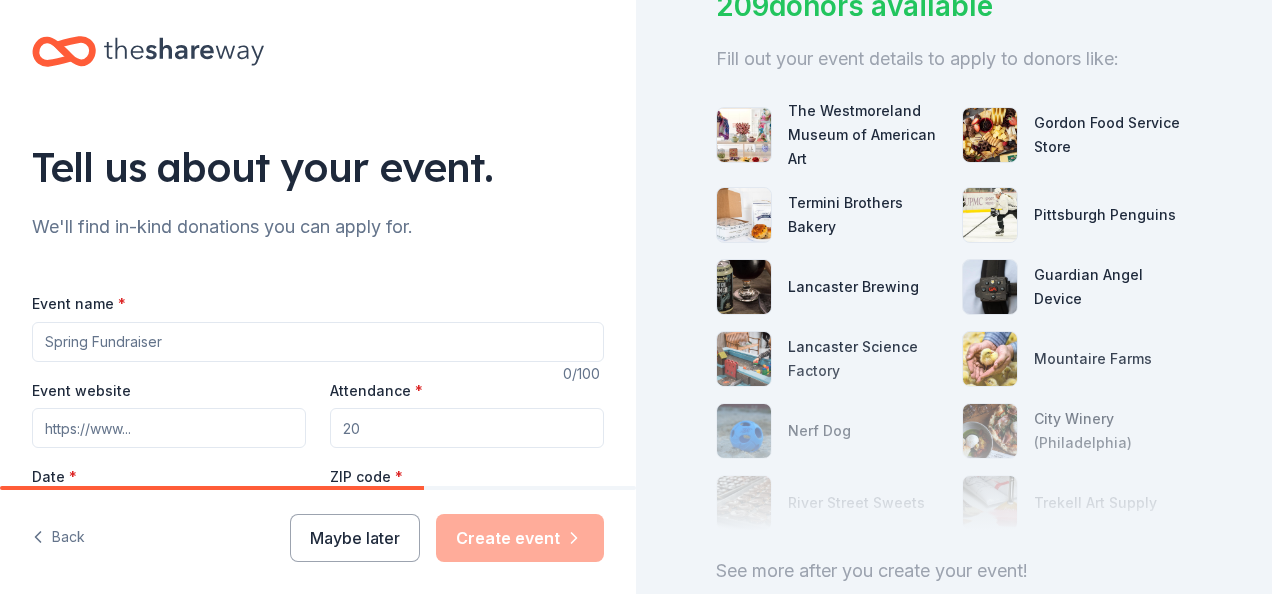click on "Event name *" at bounding box center (318, 342) 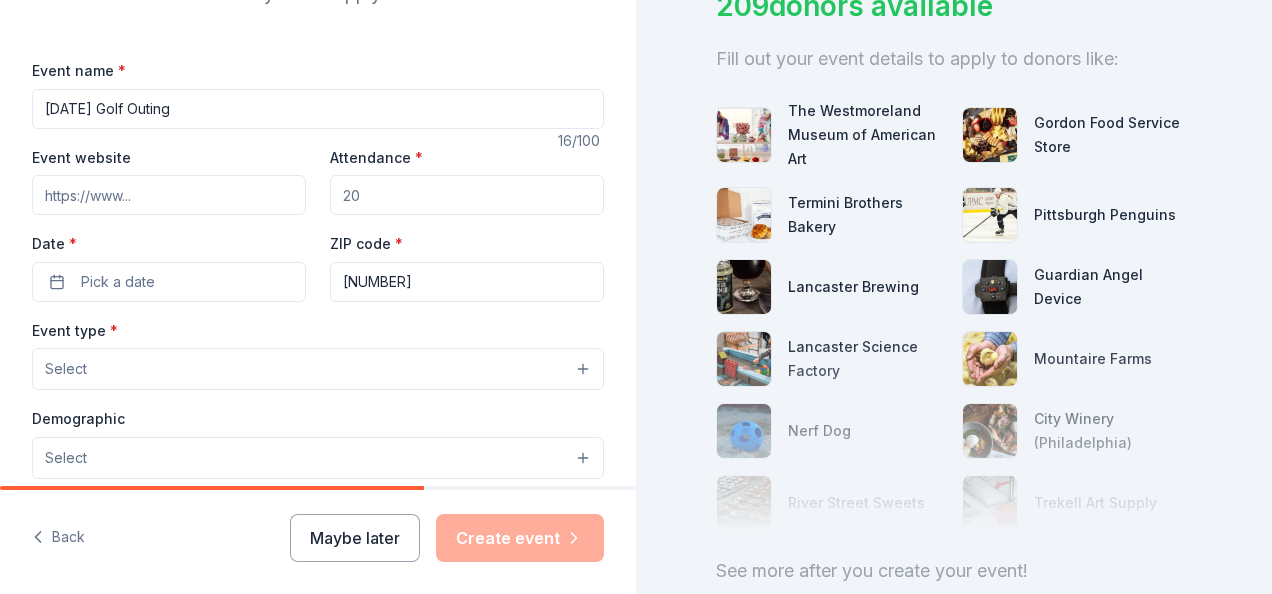 scroll, scrollTop: 261, scrollLeft: 0, axis: vertical 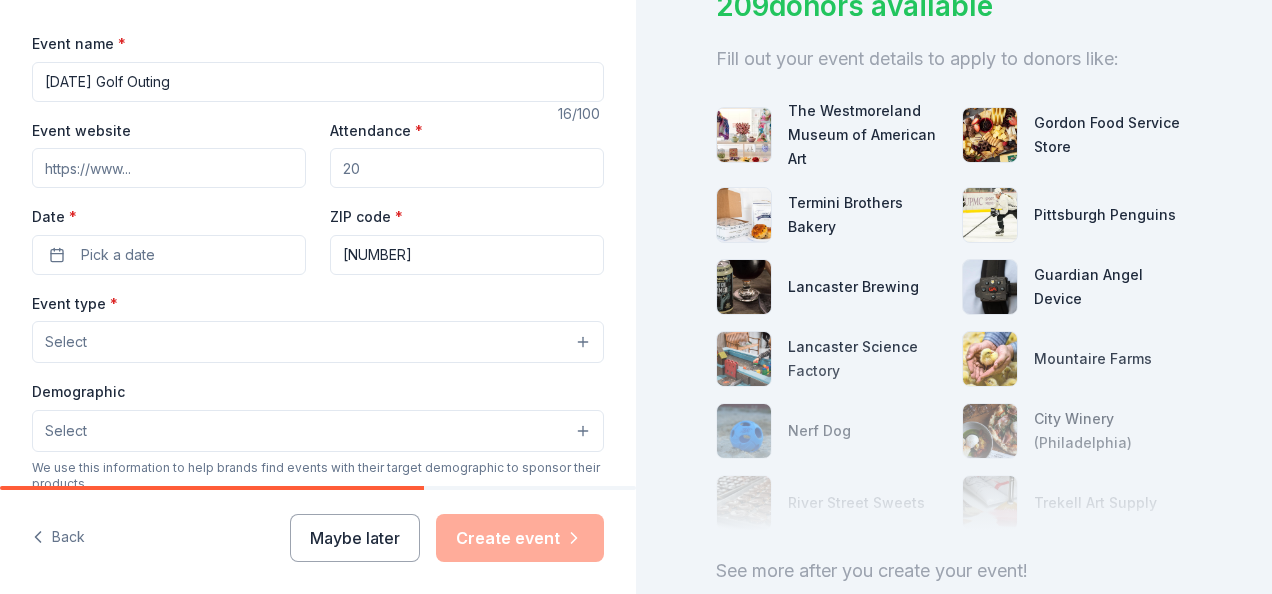 type on "[DATE] Golf Outing" 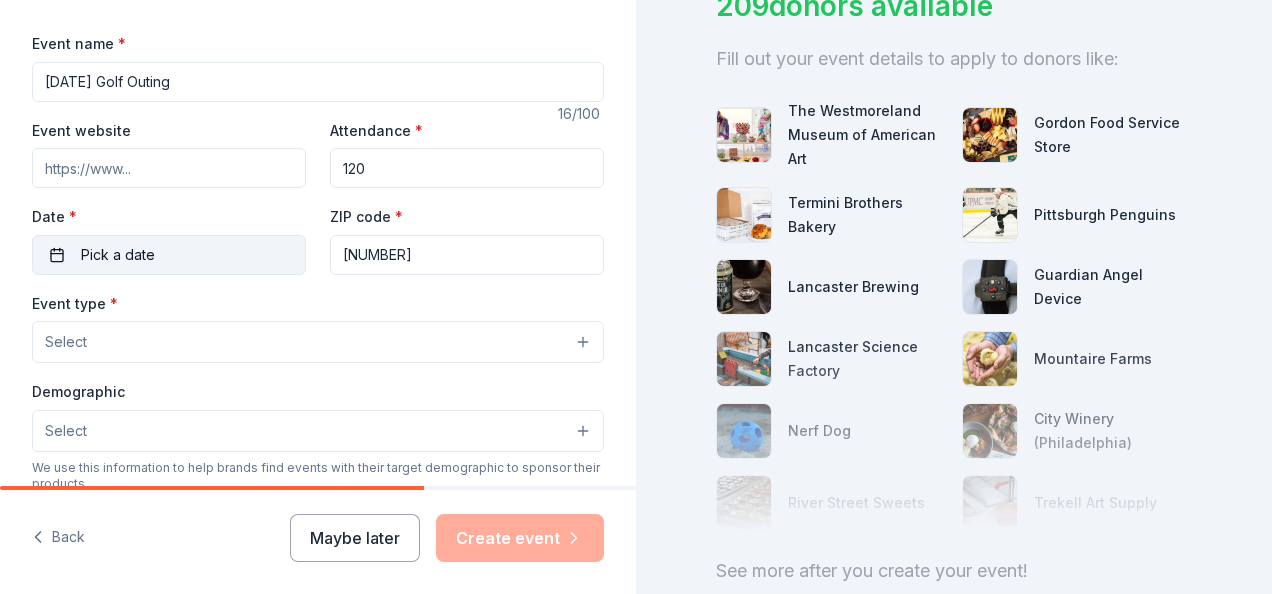 type on "120" 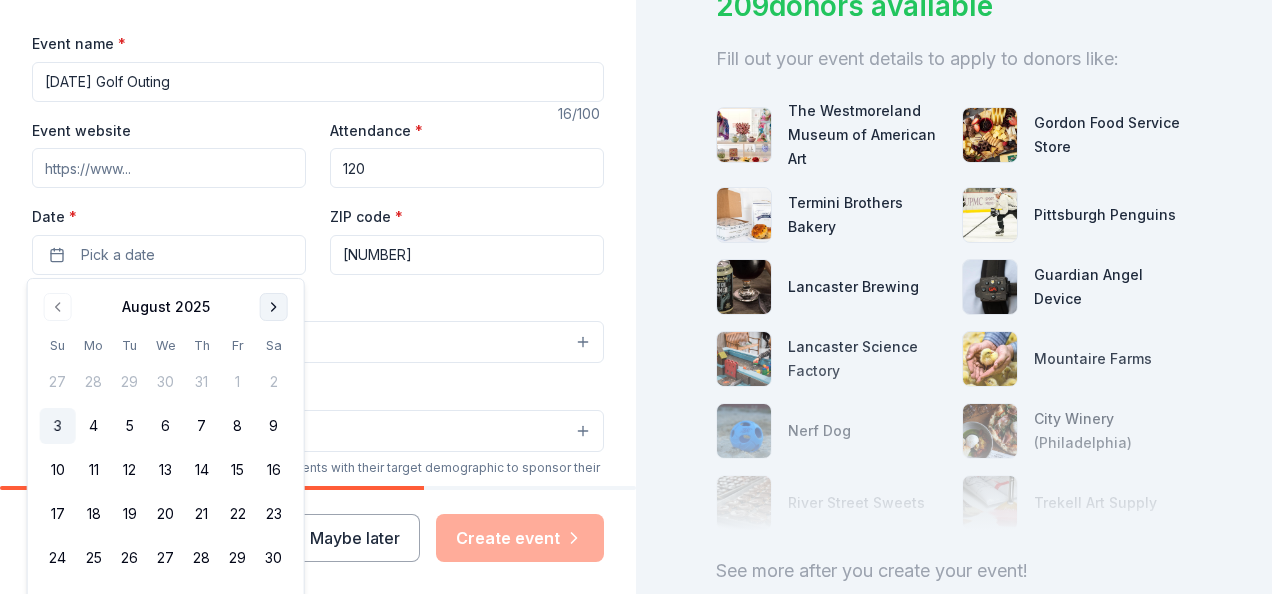 click at bounding box center [274, 307] 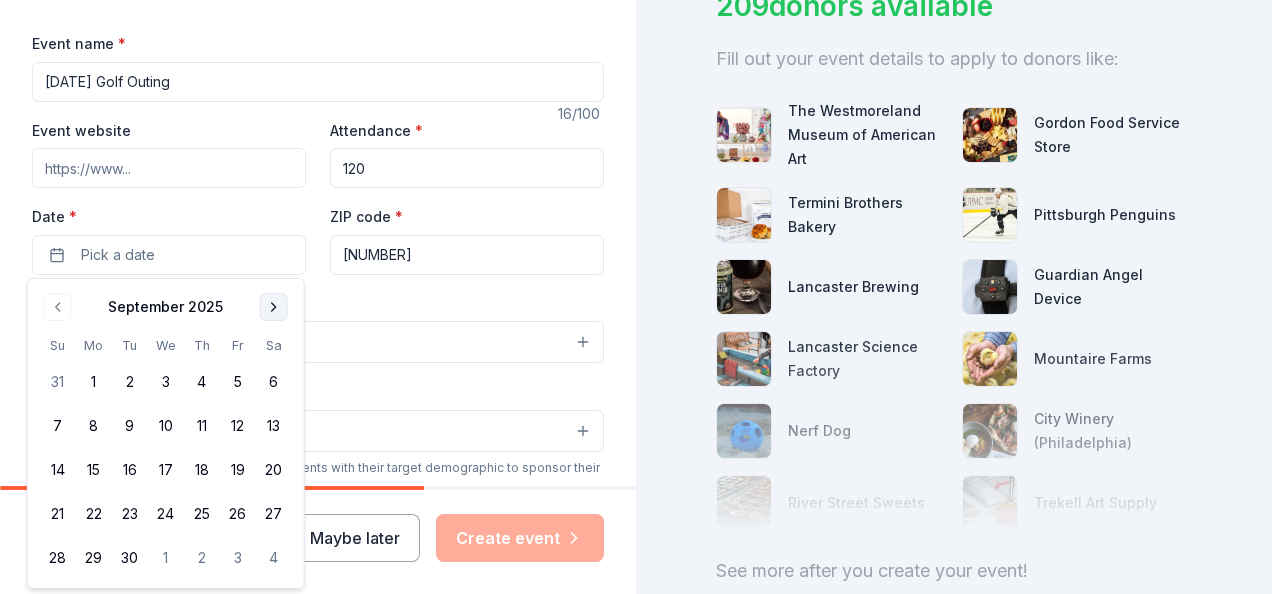 click at bounding box center (274, 307) 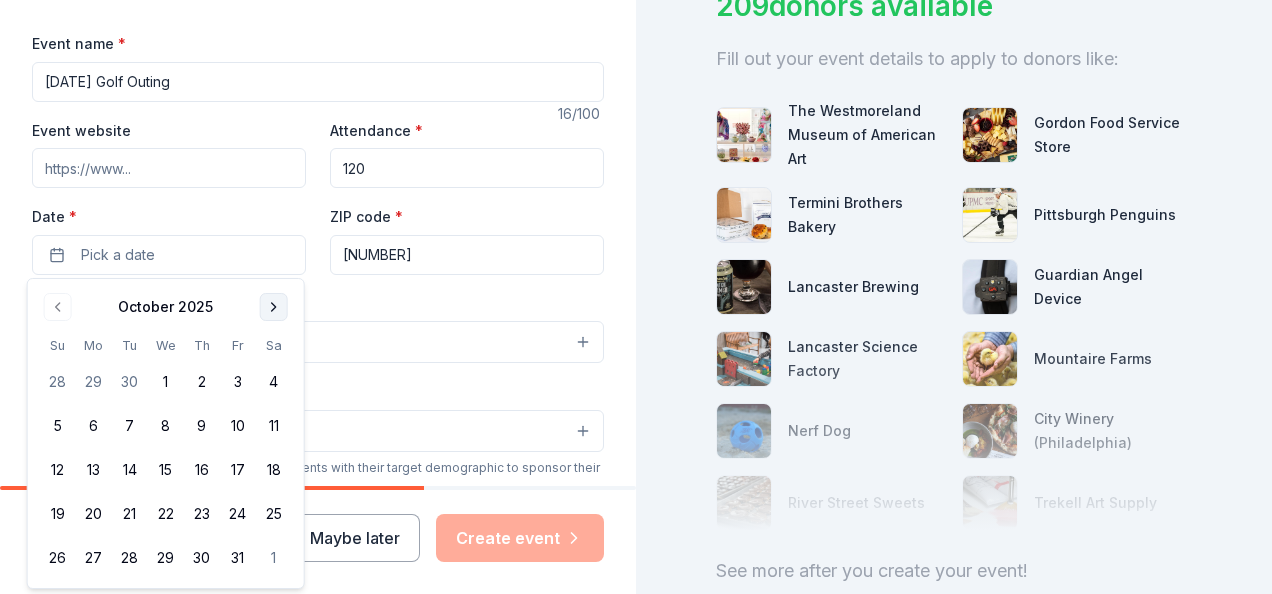 click at bounding box center (274, 307) 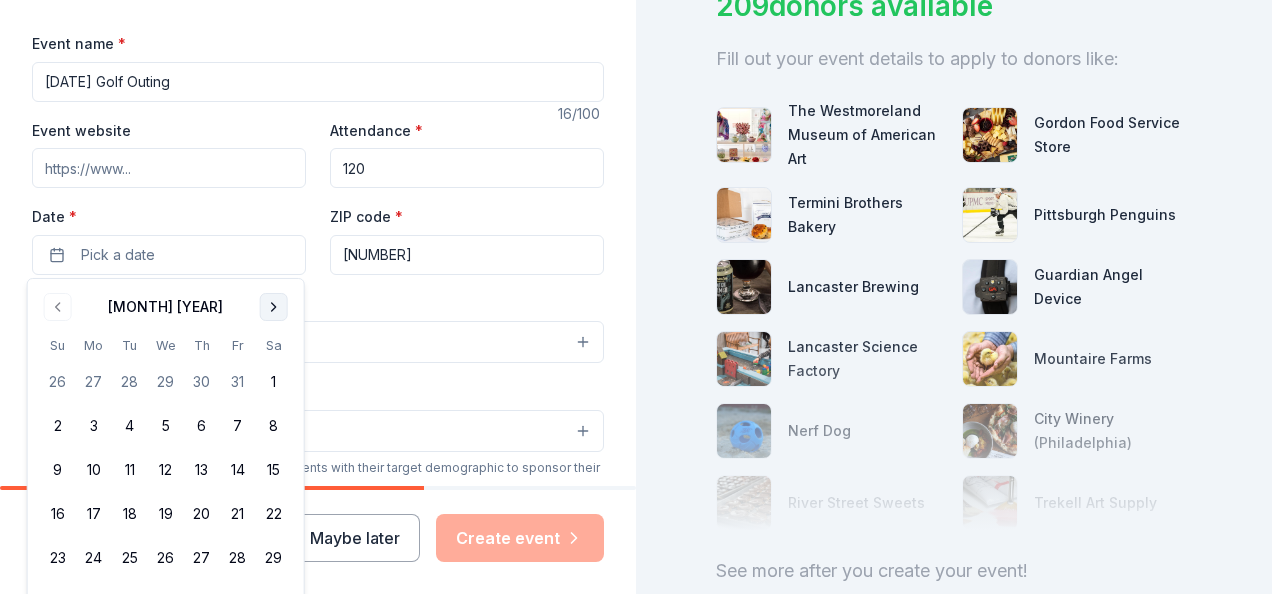 click at bounding box center (274, 307) 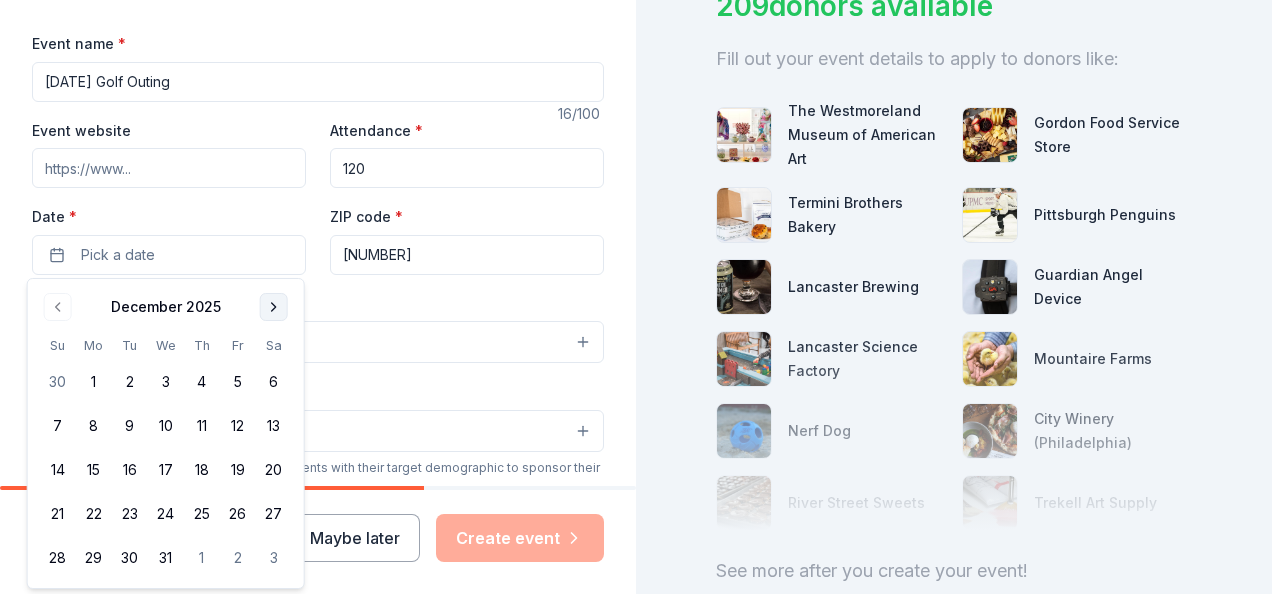 click at bounding box center (274, 307) 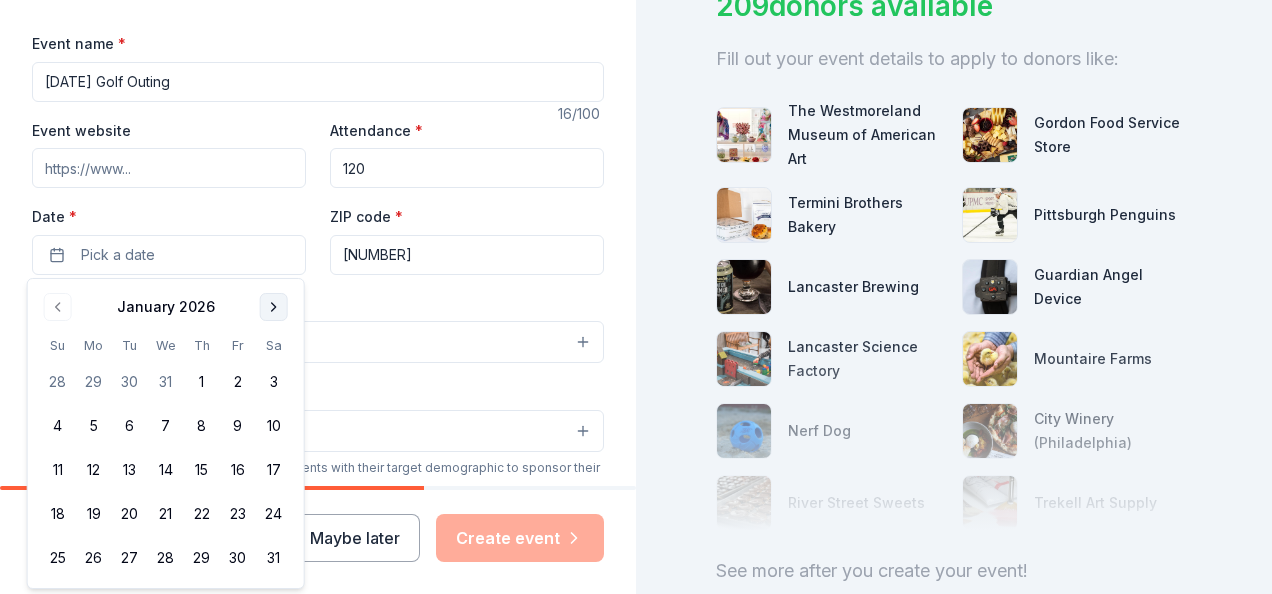 click at bounding box center (274, 307) 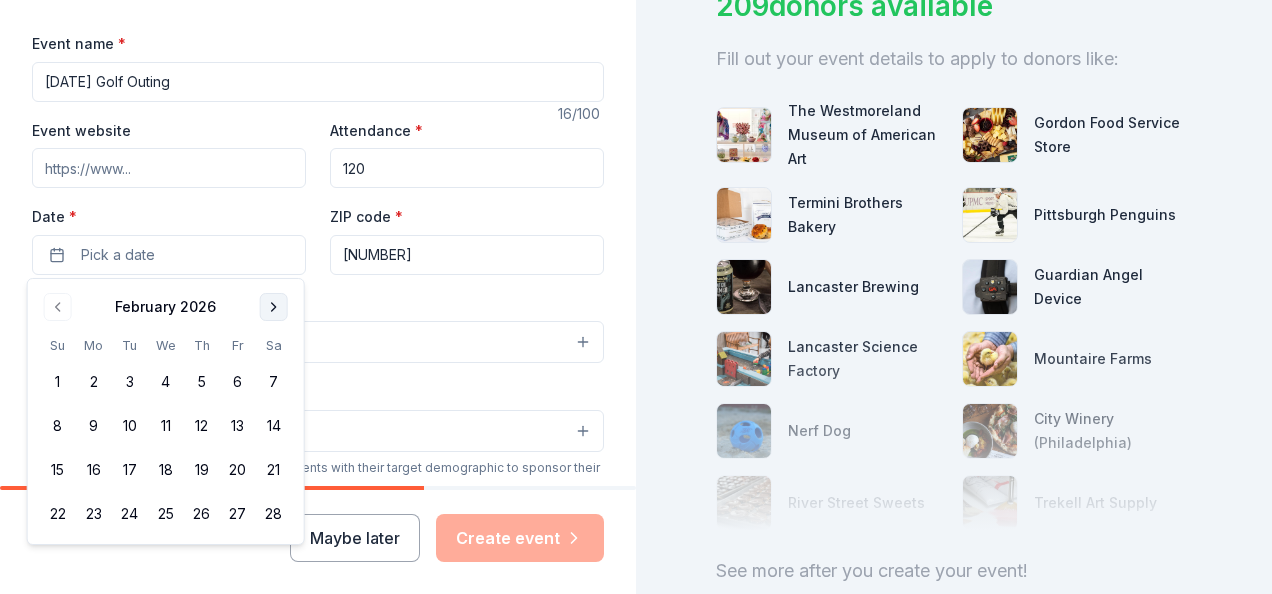 click at bounding box center (274, 307) 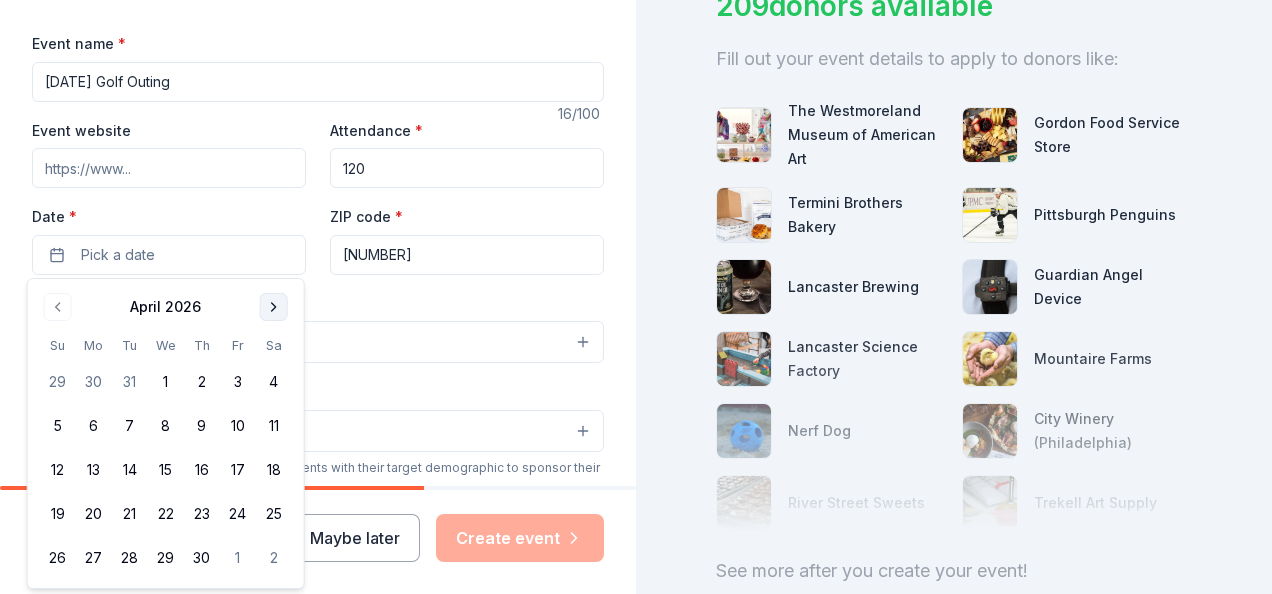 click at bounding box center (274, 307) 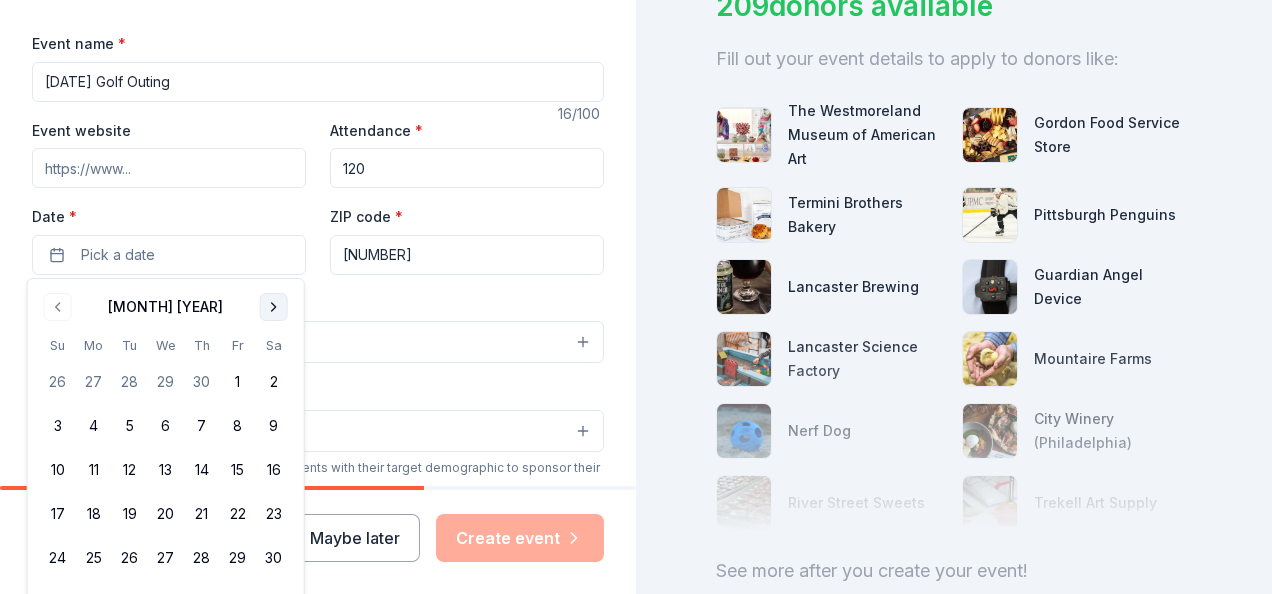 click at bounding box center [274, 307] 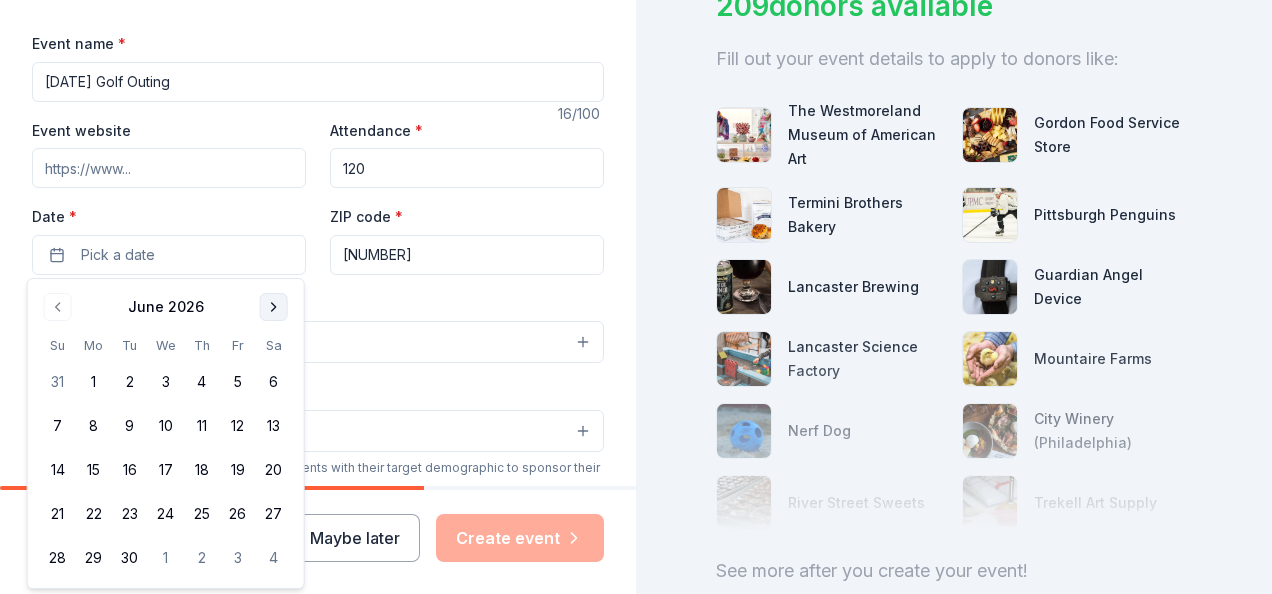 click at bounding box center [274, 307] 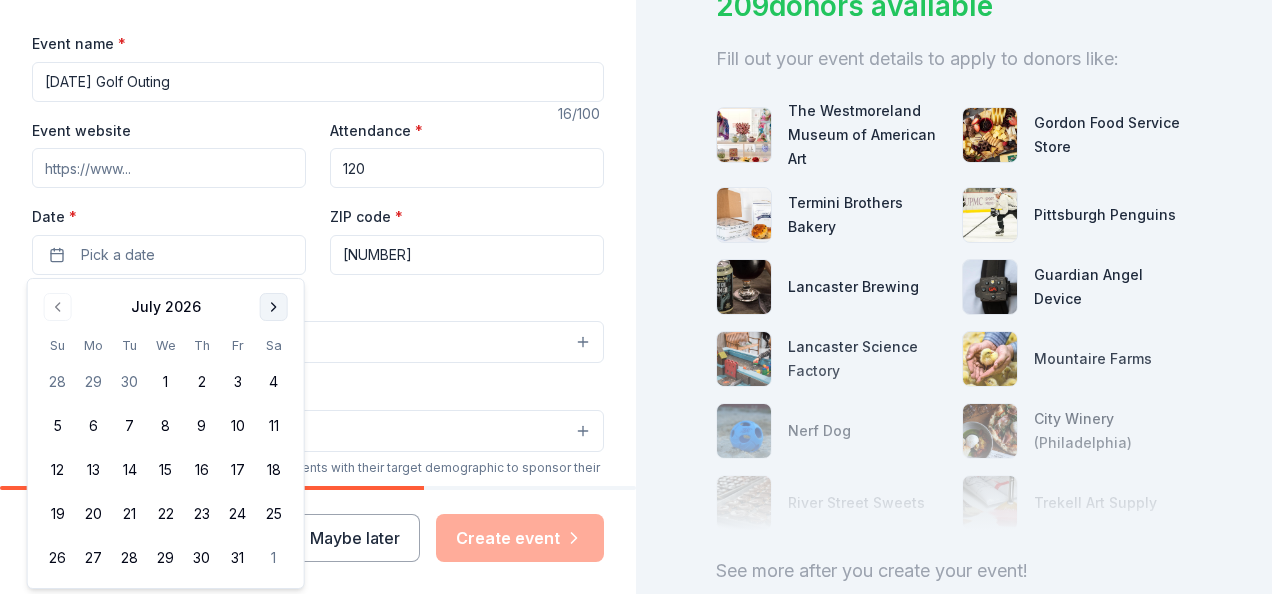 click at bounding box center (274, 307) 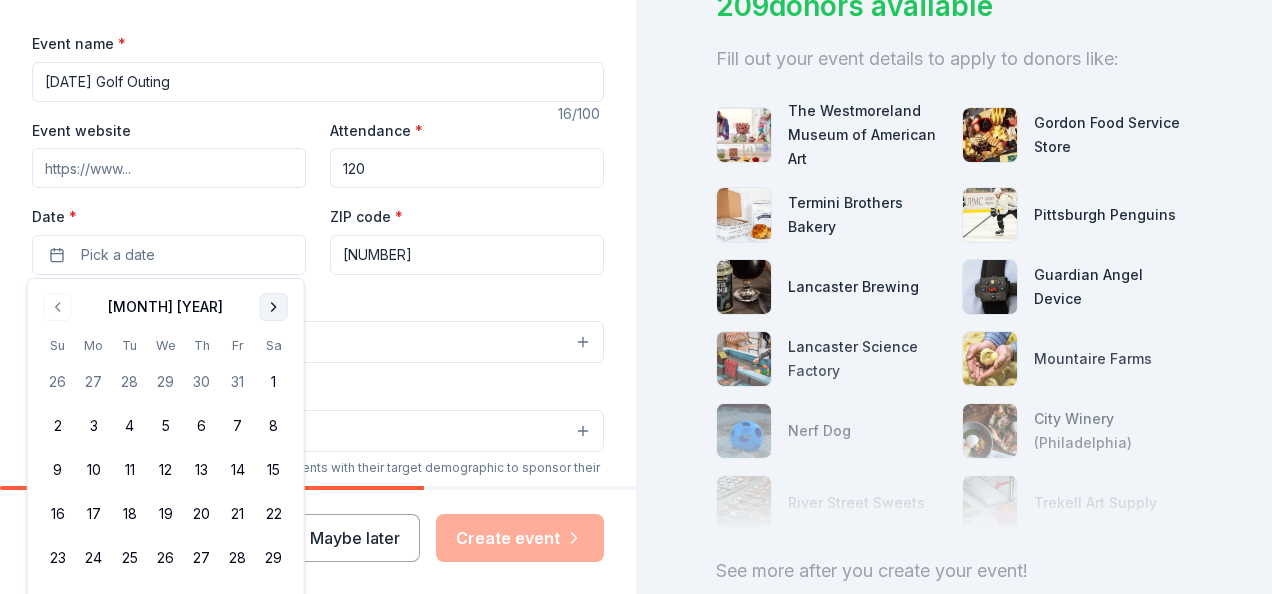 click at bounding box center [274, 307] 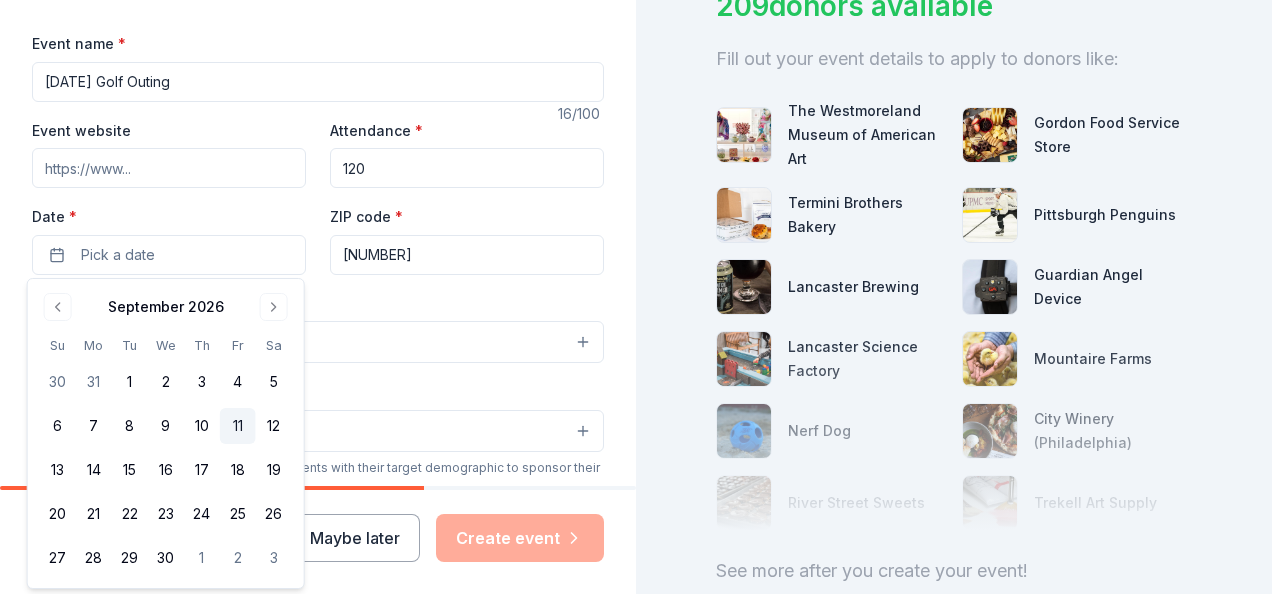 click on "11" at bounding box center [238, 426] 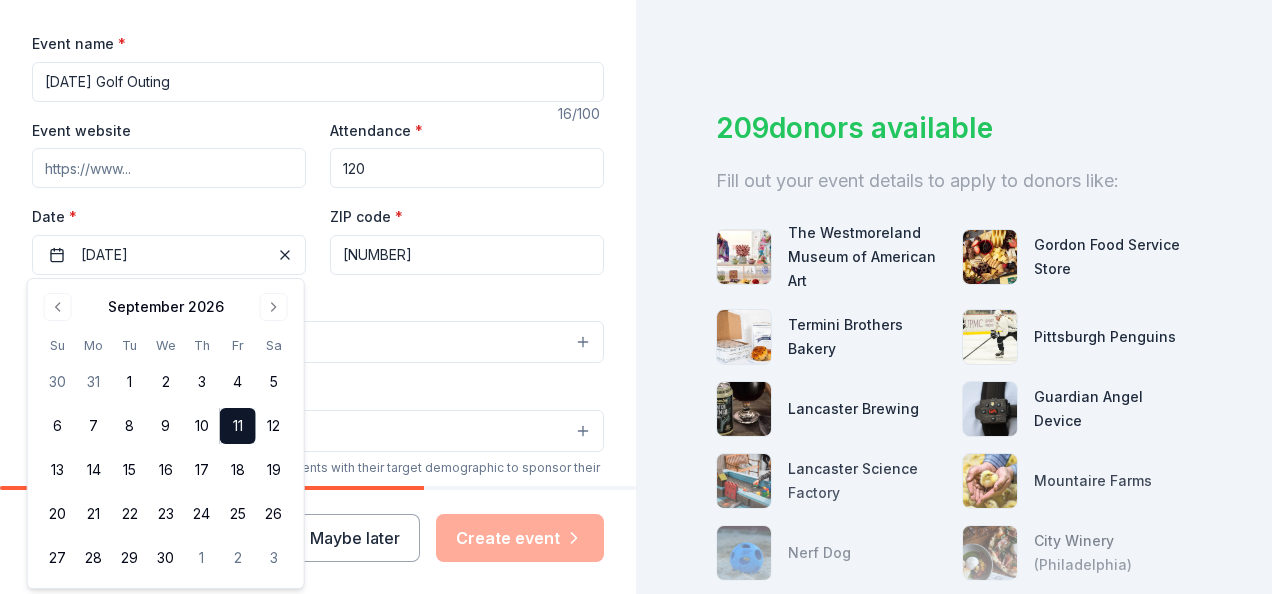 scroll, scrollTop: 175, scrollLeft: 0, axis: vertical 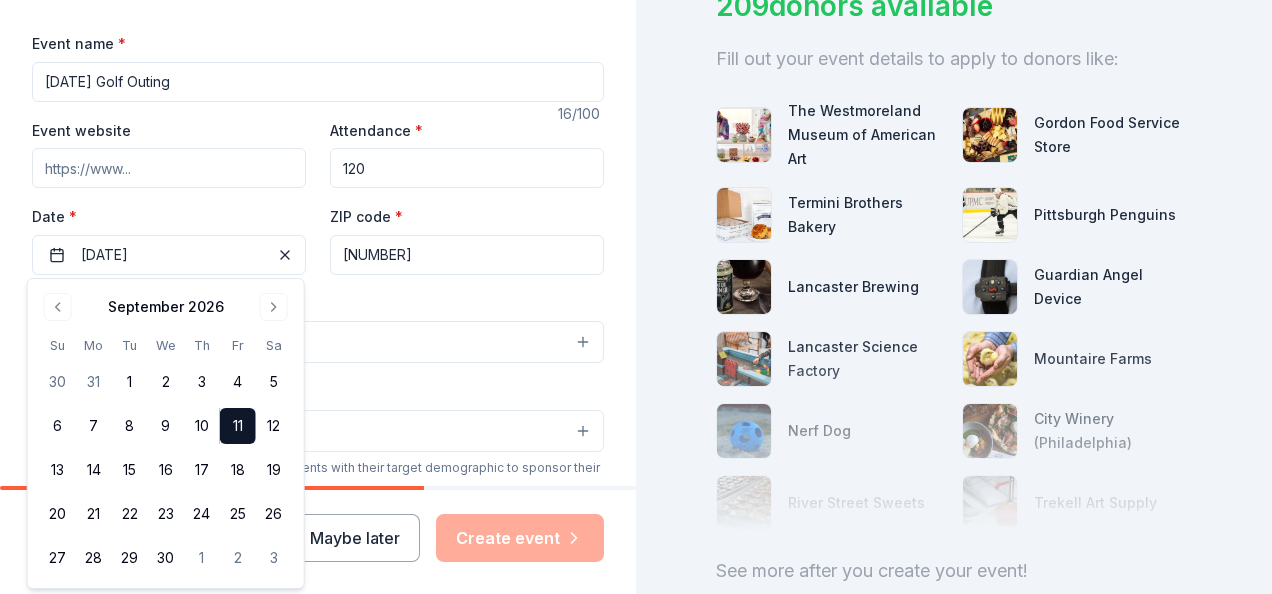 click on "Tell us about your event. We'll find in-kind donations you can apply for. Event name * 2026 Golf Outing 16 /100 Event website Attendance * 120 Date * 09/11/2026 ZIP code * 15690 Event type * Select Demographic Select We use this information to help brands find events with their target demographic to sponsor their products. Mailing address Apt/unit Description What are you looking for? * Auction & raffle Meals Snacks Desserts Alcohol Beverages Send me reminders Email me reminders of donor application deadlines Recurring event" at bounding box center [318, 385] 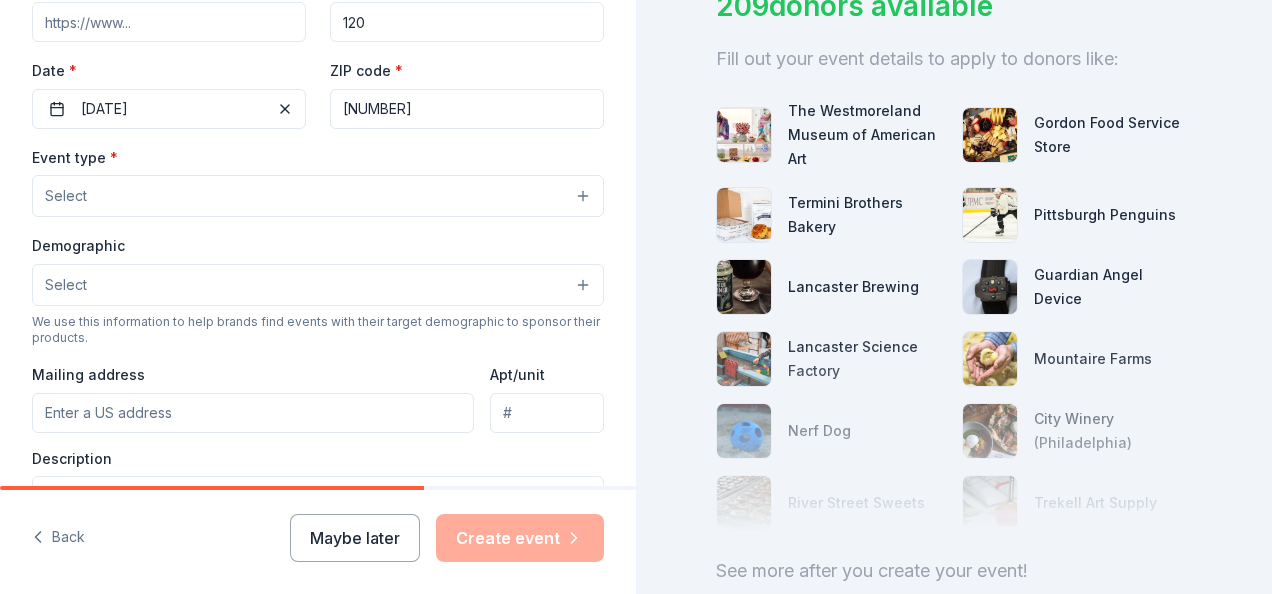 scroll, scrollTop: 428, scrollLeft: 0, axis: vertical 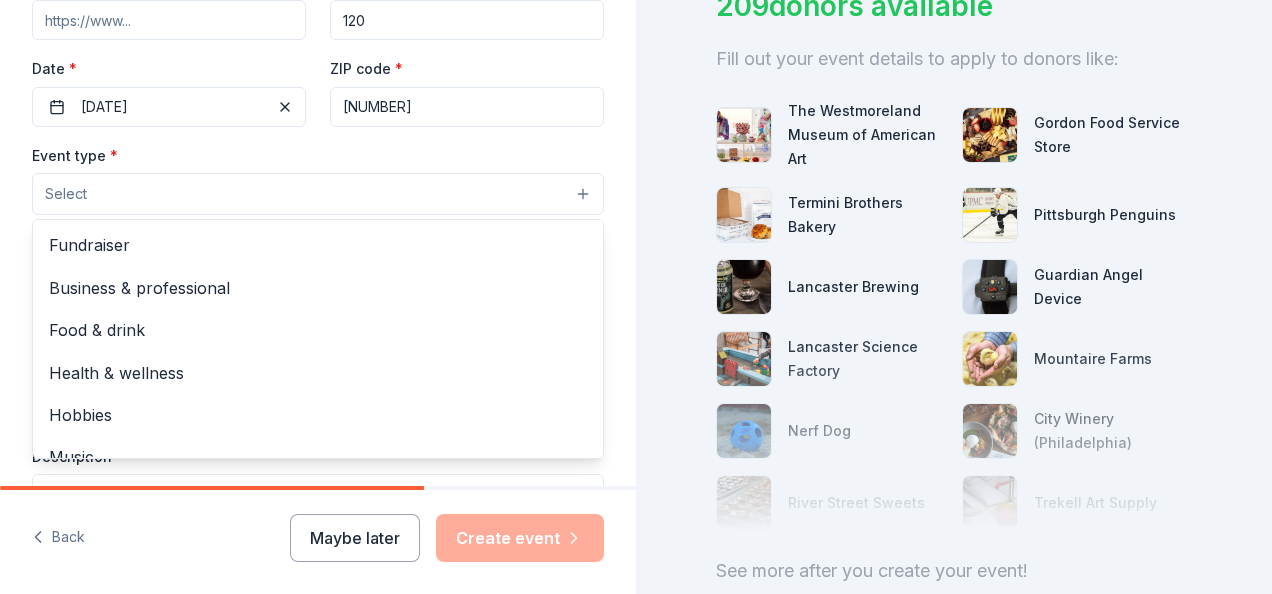click on "Select" at bounding box center [318, 194] 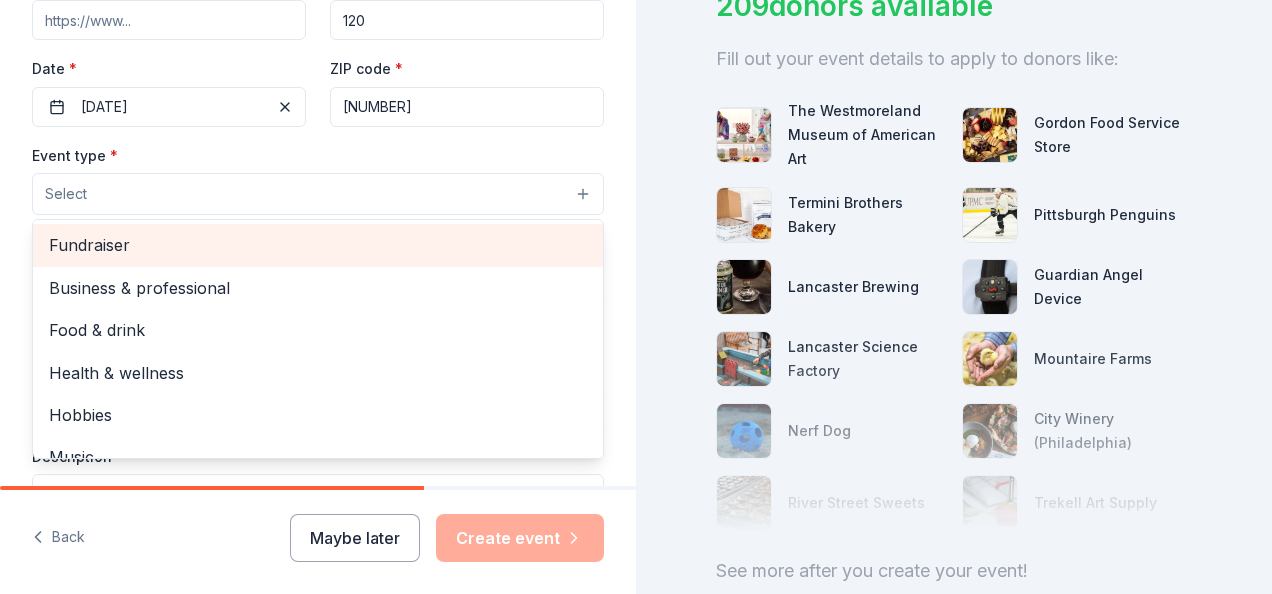 click on "Fundraiser" at bounding box center (318, 245) 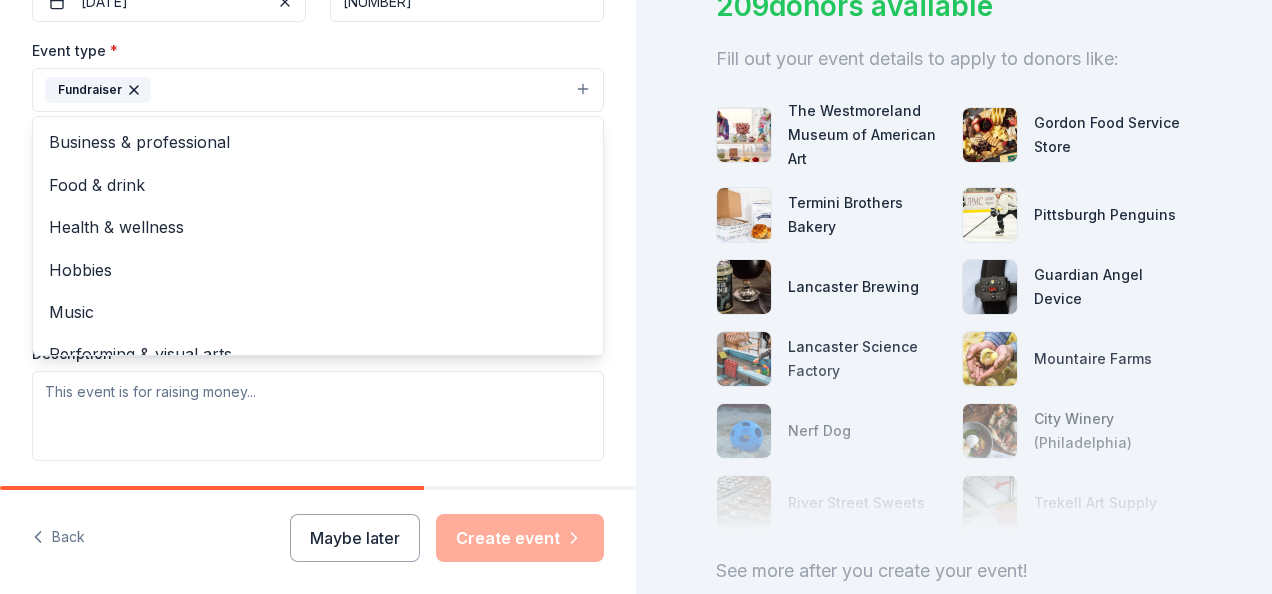 scroll, scrollTop: 537, scrollLeft: 0, axis: vertical 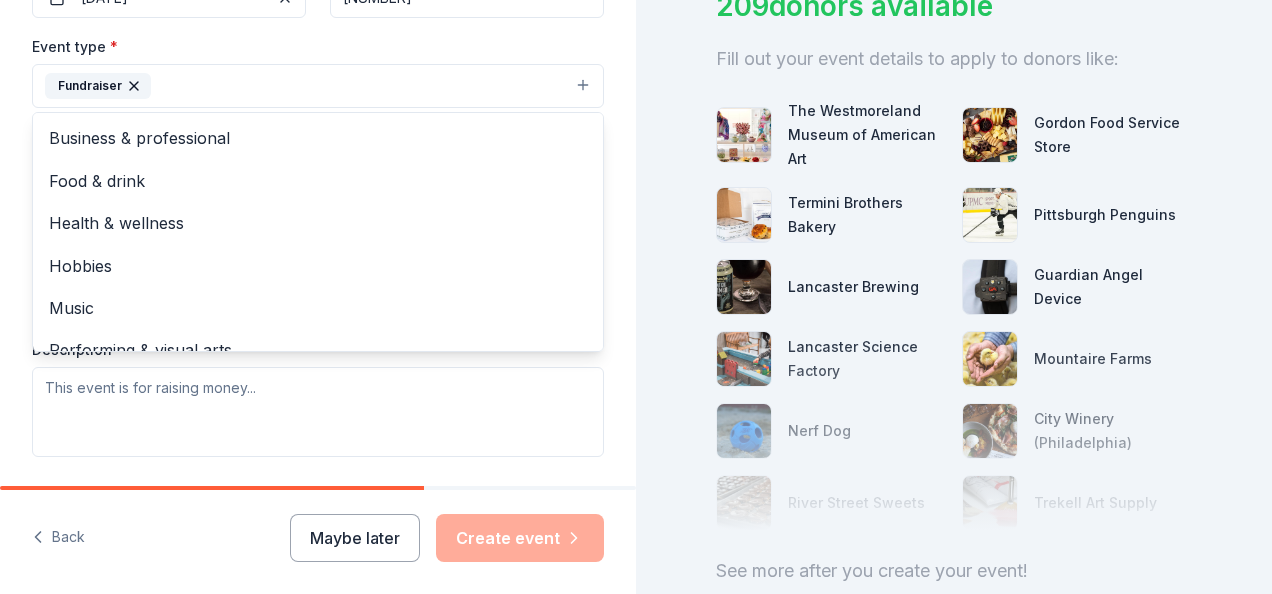 click on "Tell us about your event. We'll find in-kind donations you can apply for. Event name * 2026 Golf Outing 16 /100 Event website Attendance * 120 Date * 09/11/2026 ZIP code * [POSTAL_CODE] Event type * Fundraiser Business & professional Food & drink Health & wellness Hobbies Music Performing & visual arts Demographic Select We use this information to help brands find events with their target demographic to sponsor their products. Mailing address Apt/unit Description What are you looking for? * Auction & raffle Meals Snacks Desserts Alcohol Beverages Send me reminders Email me reminders of donor application deadlines Recurring event Back Maybe later Create event 209 donors available Fill out your event details to apply to donors like: The Westmoreland Museum of American Art Gordon Food Service Store Termini Brothers Bakery Pittsburgh Penguins Lancaster Brewing Guardian Angel Device Lancaster Science Factory Mountaire Farms Nerf Dog City Winery (Philadelphia) River Street Sweets Trekell Art Supply" at bounding box center [636, 297] 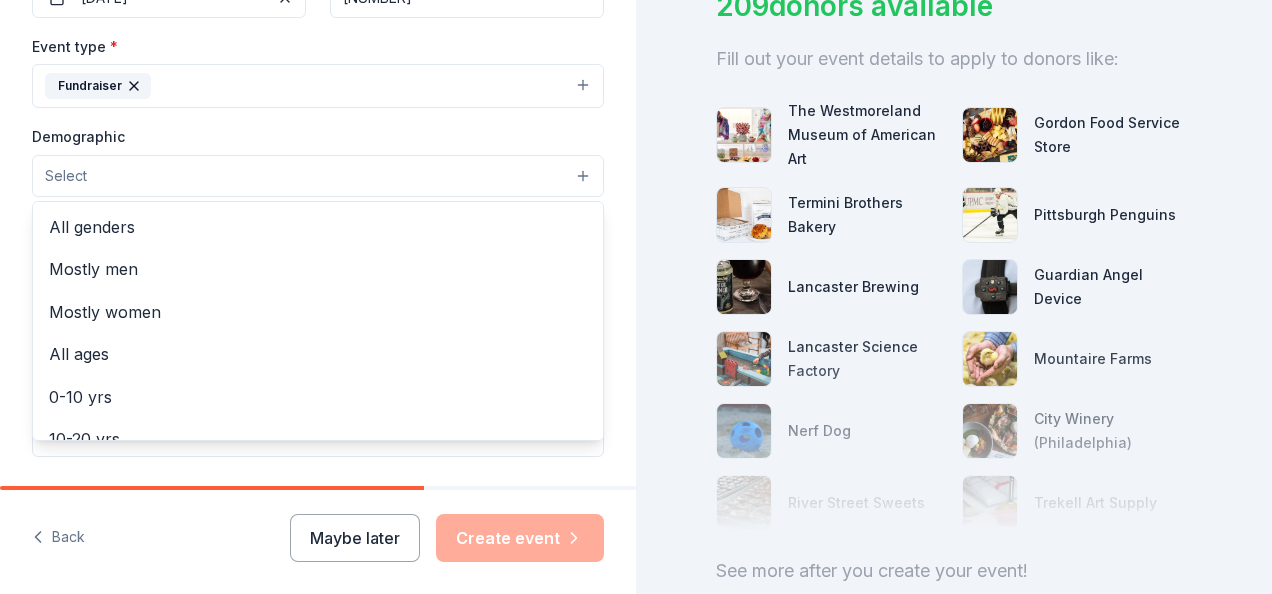 click on "Select" at bounding box center [318, 176] 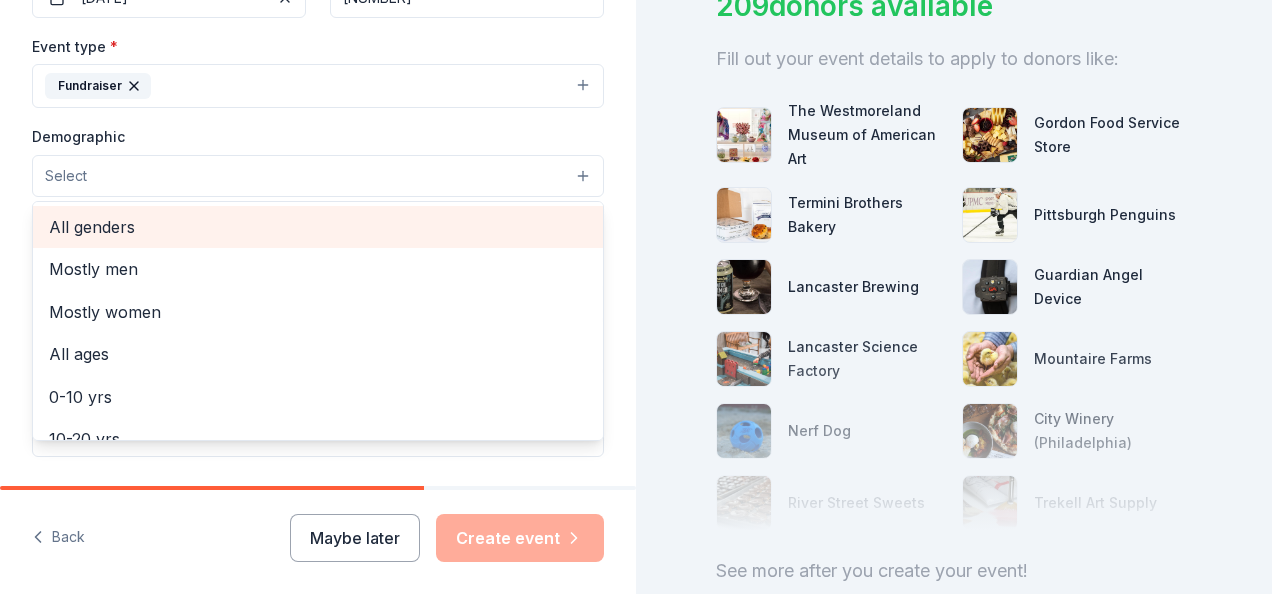click on "All genders" at bounding box center (318, 227) 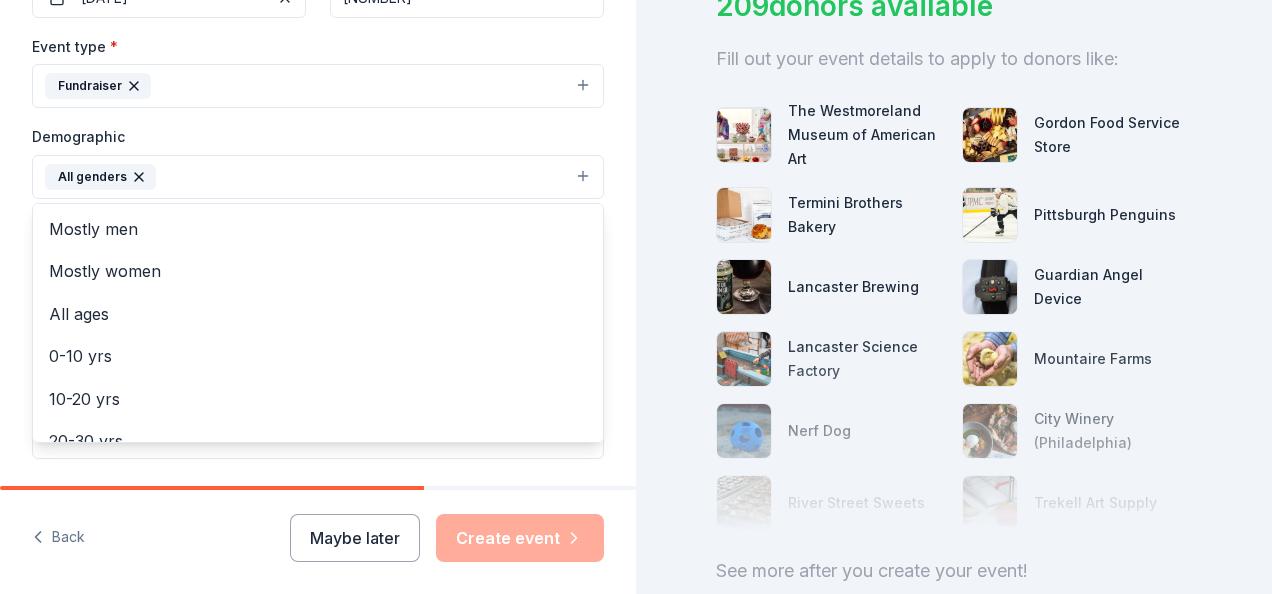 click on "Tell us about your event. We'll find in-kind donations you can apply for. Event name * 2026 Golf Outing 16 /100 Event website Attendance * 120 Date * 09/11/2026 ZIP code * [POSTAL_CODE] Event type * Fundraiser Demographic All genders Mostly men Mostly women All ages 0-10 yrs 10-20 yrs 20-30 yrs 30-40 yrs 40-50 yrs 50-60 yrs 60-70 yrs 70-80 yrs 80+ yrs We use this information to help brands find events with their target demographic to sponsor their products. Mailing address Apt/unit Description What are you looking for? * Auction & raffle Meals Snacks Desserts Alcohol Beverages Send me reminders Email me reminders of donor application deadlines Recurring event Back Maybe later Create event 209 donors available Fill out your event details to apply to donors like: The Westmoreland Museum of American Art Gordon Food Service Store Termini Brothers Bakery Pittsburgh Penguins Lancaster Brewing Guardian Angel Device Lancaster Science Factory Mountaire Farms Nerf Dog City Winery (Philadelphia) River Street Sweets" at bounding box center (636, 297) 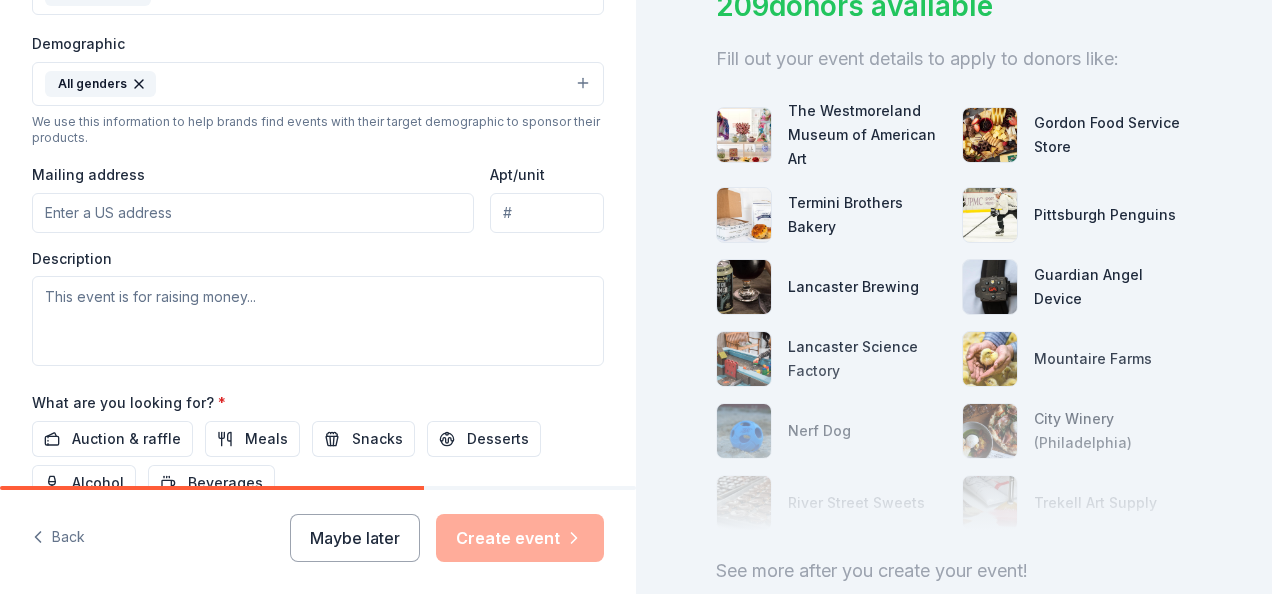 scroll, scrollTop: 591, scrollLeft: 0, axis: vertical 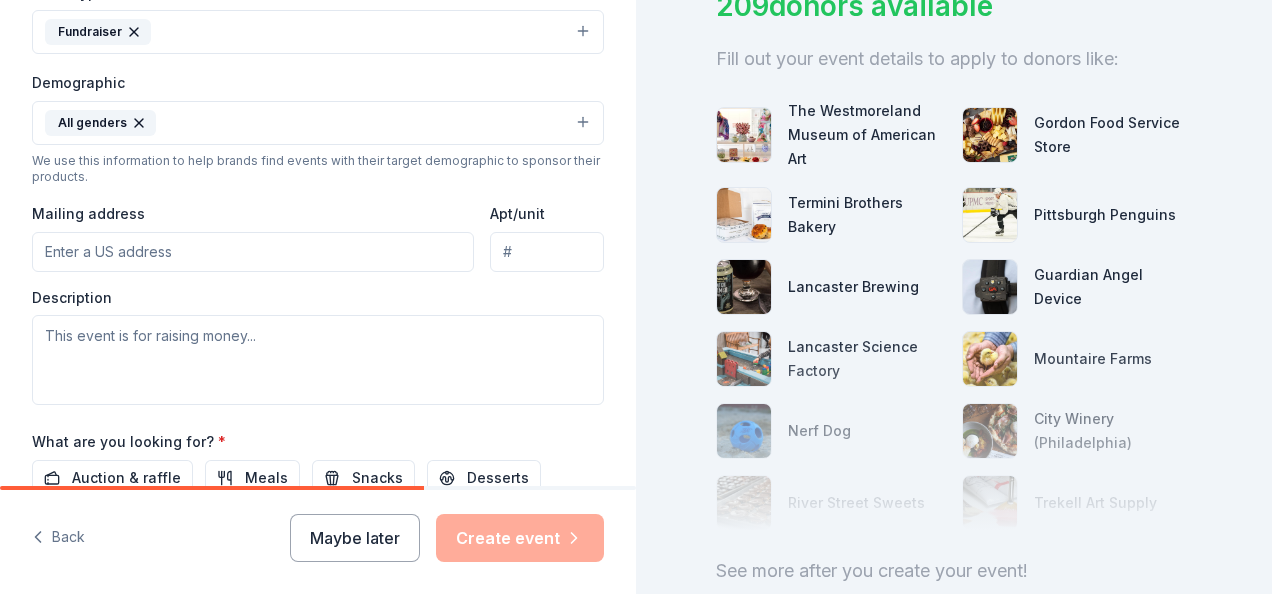 click on "Mailing address" at bounding box center [253, 252] 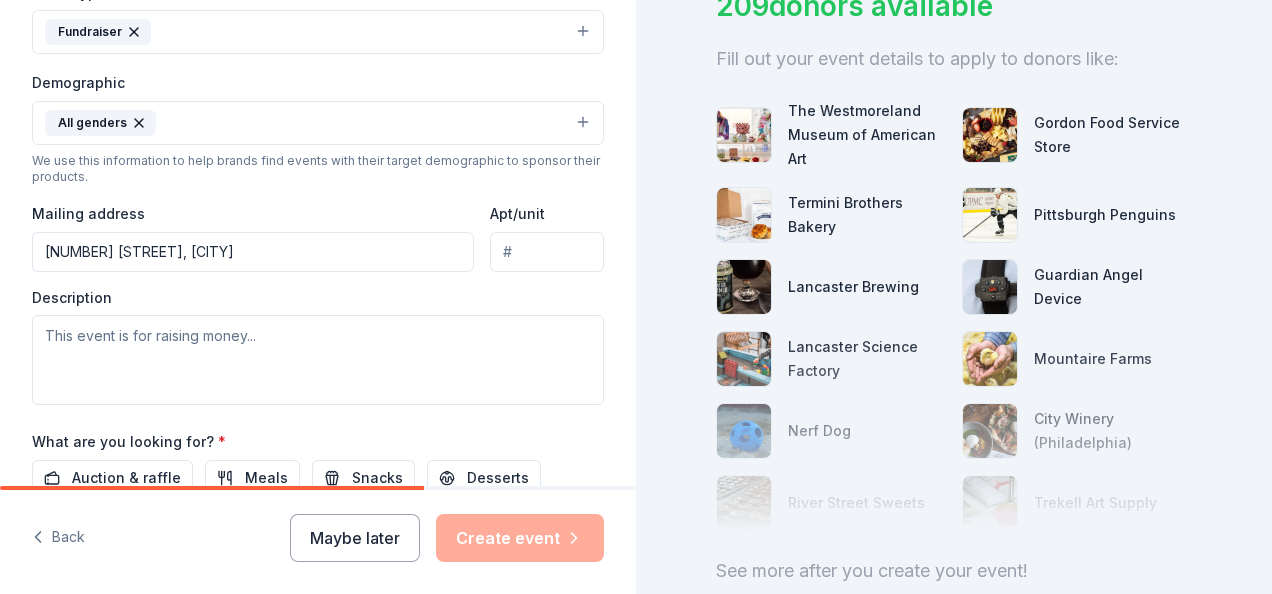 type on "[CITY], [STATE] [POSTAL_CODE]" 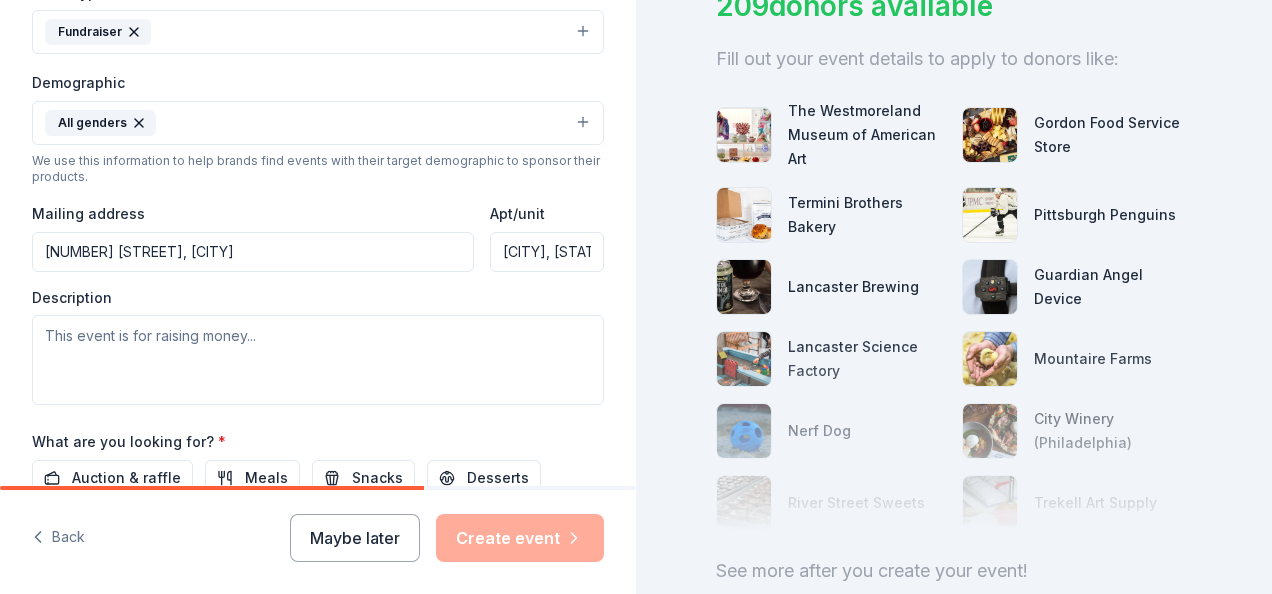 click on "[NUMBER] [STREET], [CITY]" at bounding box center (253, 252) 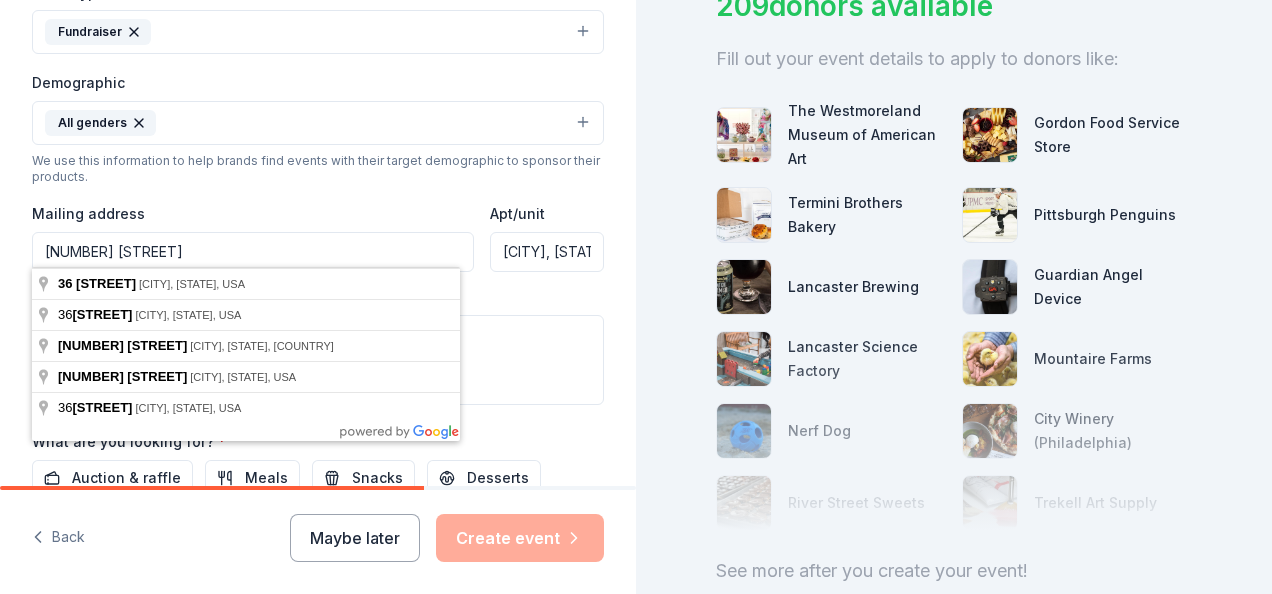 type on "[NUMBER] [STREET]" 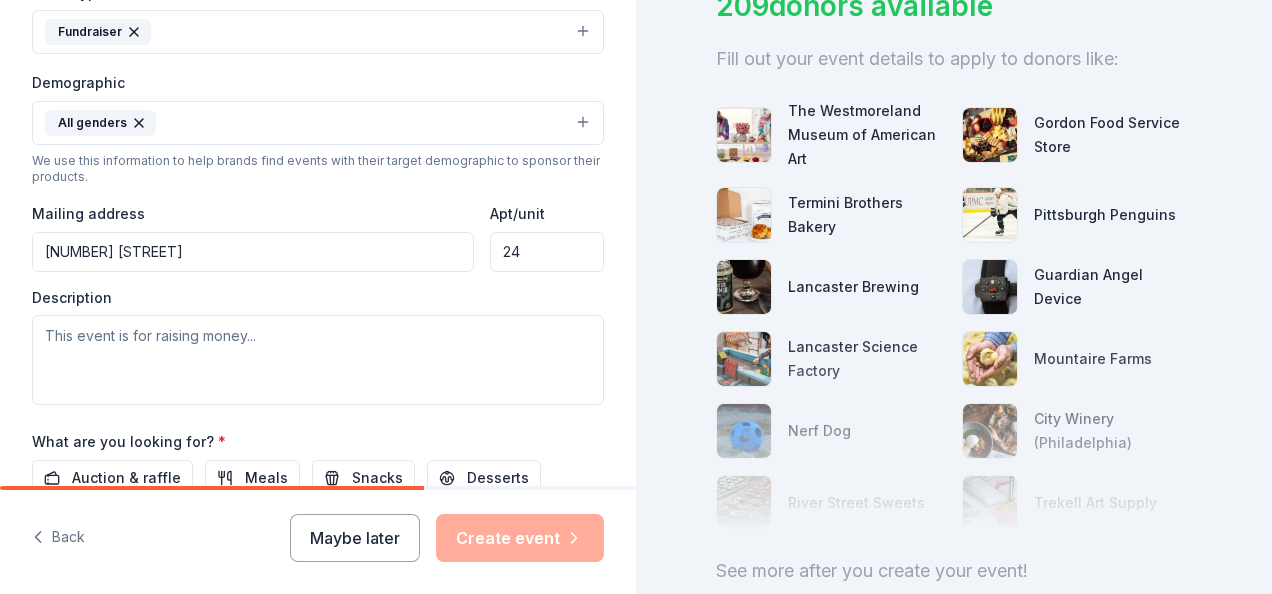 type on "4" 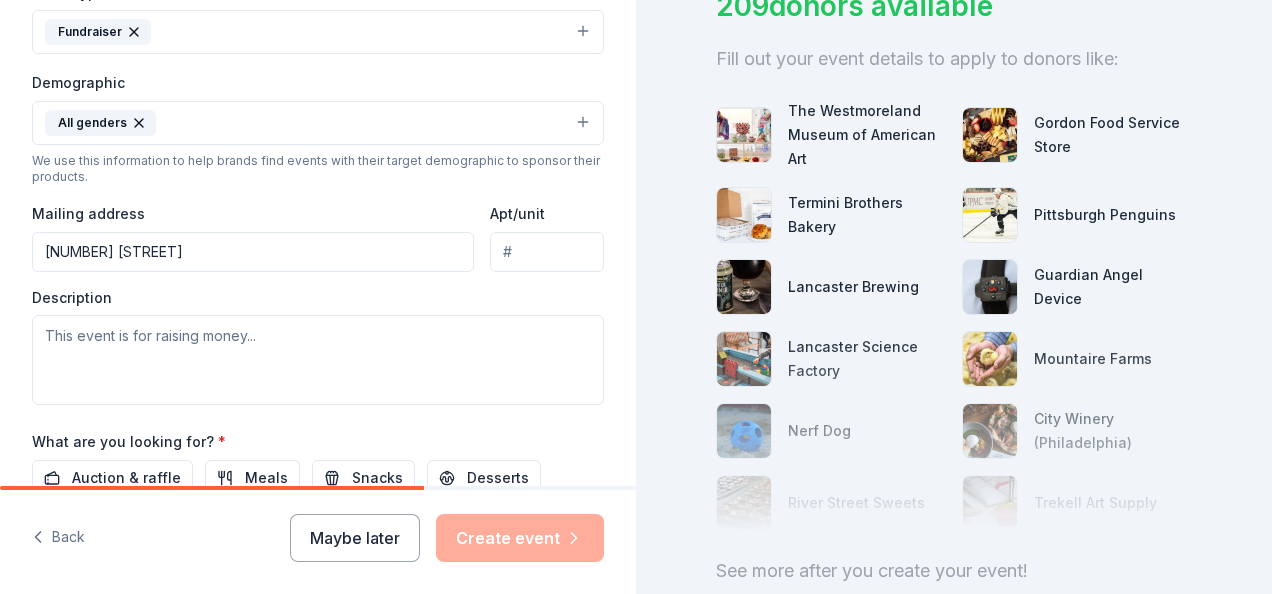 type 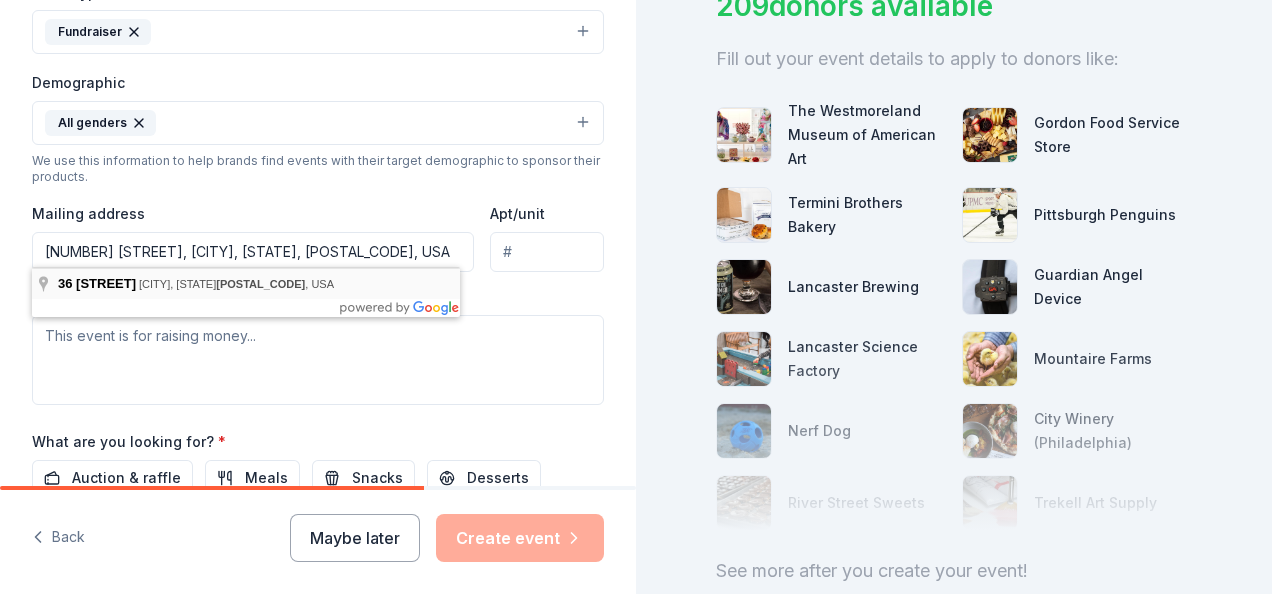 type on "[NUMBER] [STREET], [CITY], [STATE], [POSTAL_CODE]" 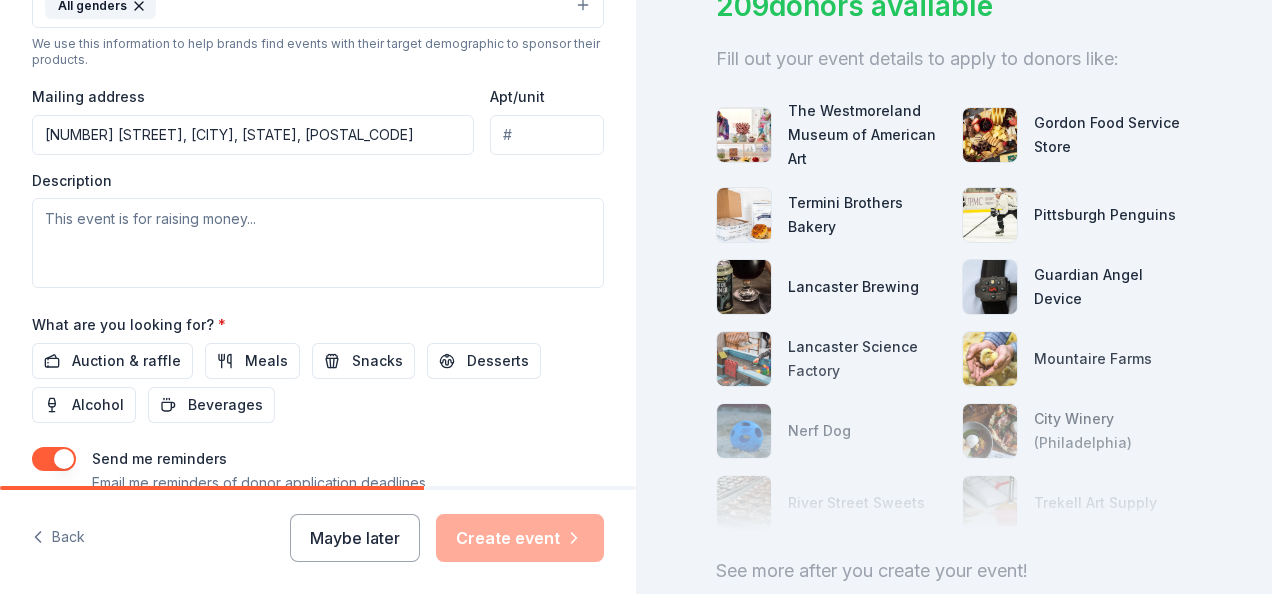 scroll, scrollTop: 728, scrollLeft: 0, axis: vertical 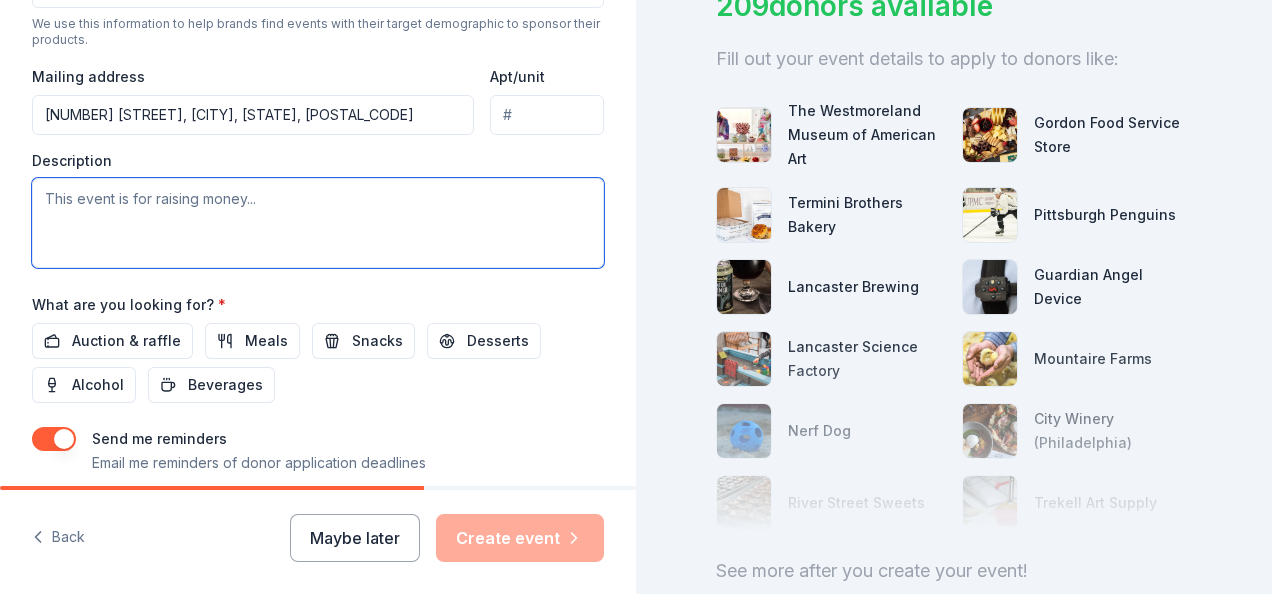 click at bounding box center [318, 223] 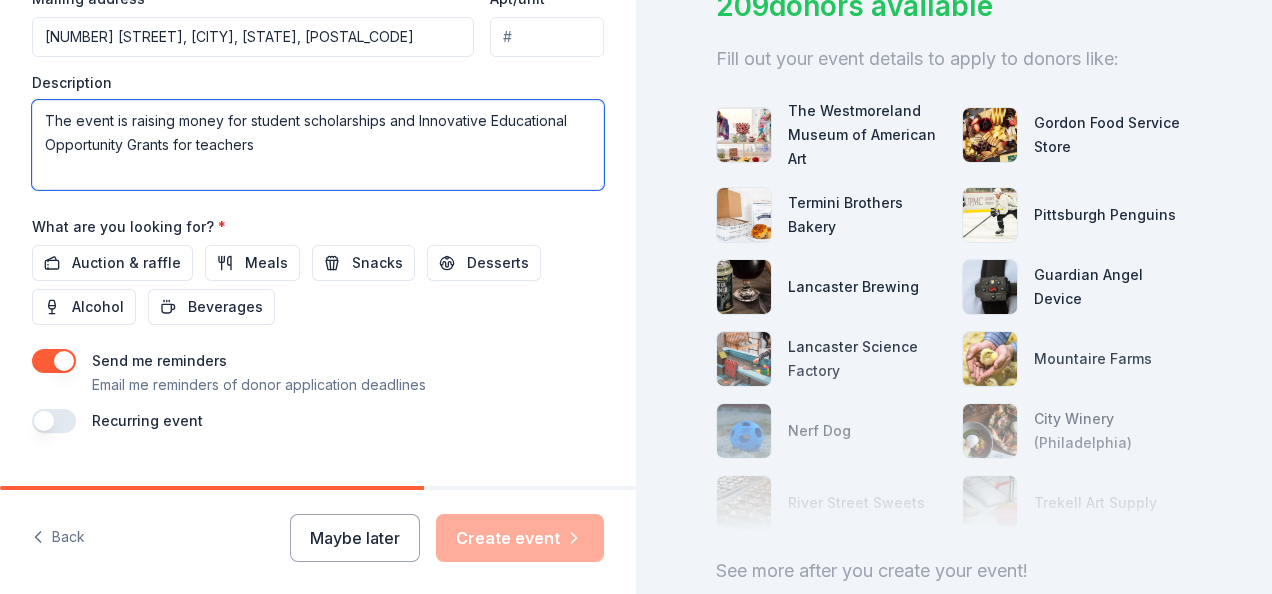 scroll, scrollTop: 841, scrollLeft: 0, axis: vertical 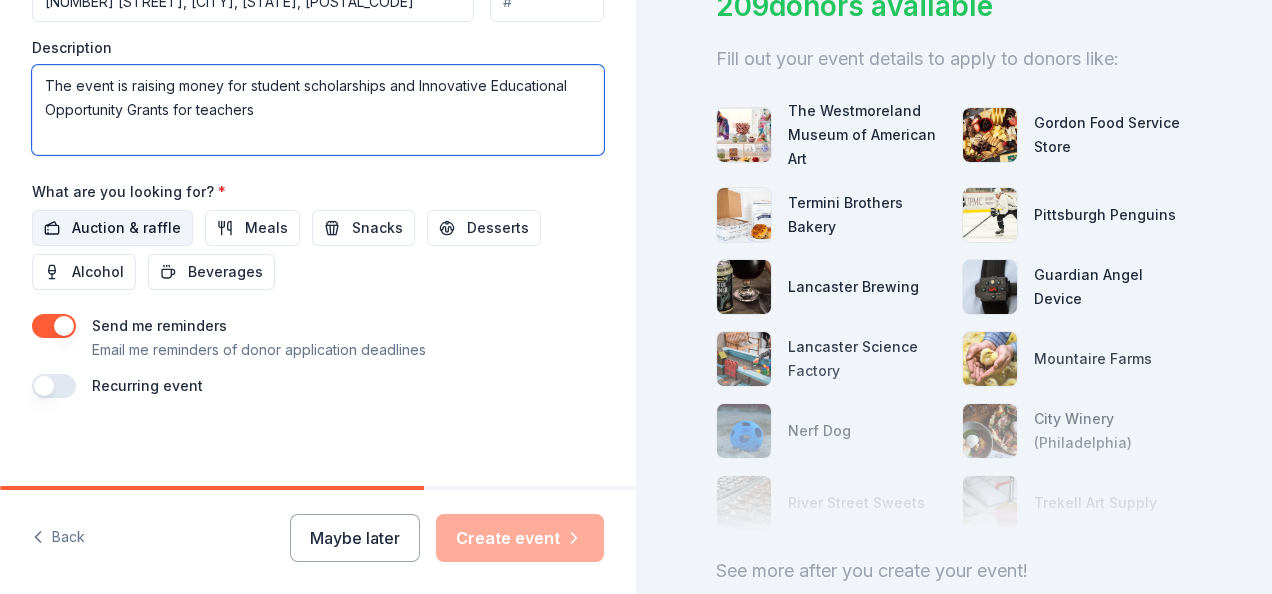 type on "The event is raising money for student scholarships and Innovative Educational Opportunity Grants for teachers" 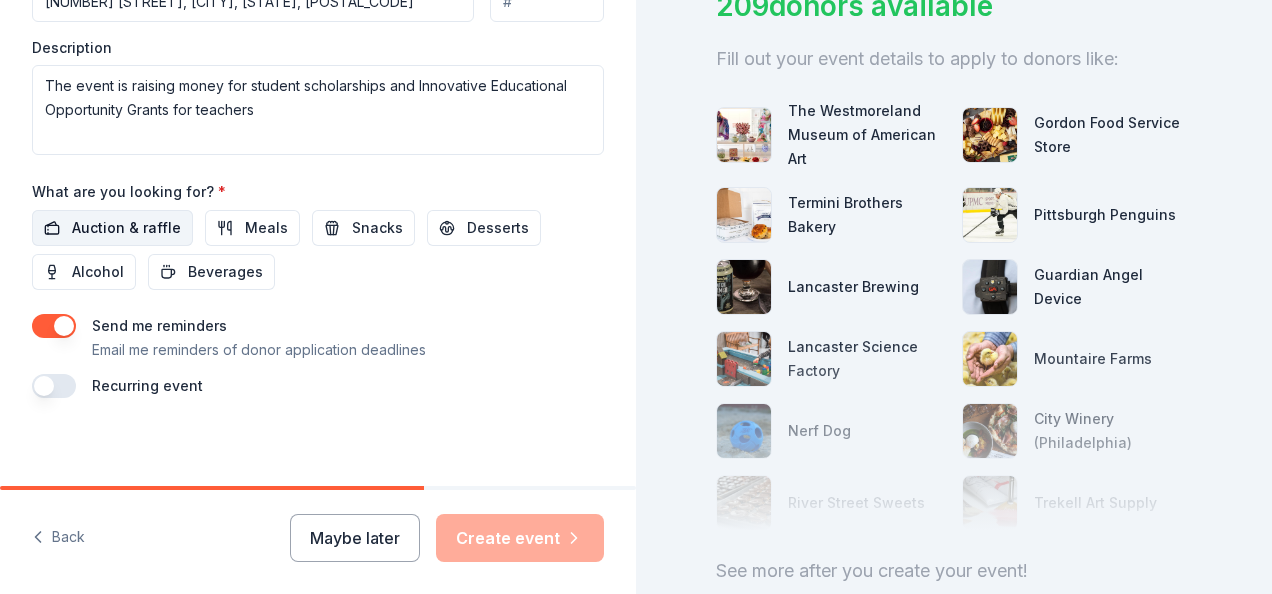 click on "Auction & raffle" at bounding box center (126, 228) 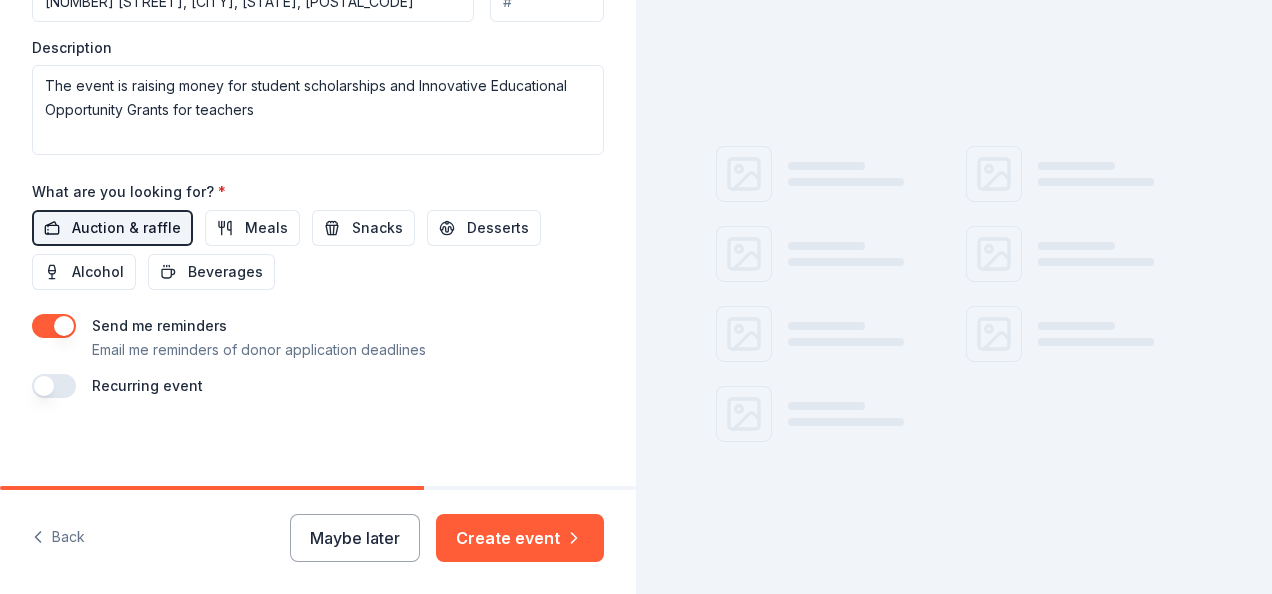 scroll, scrollTop: 175, scrollLeft: 0, axis: vertical 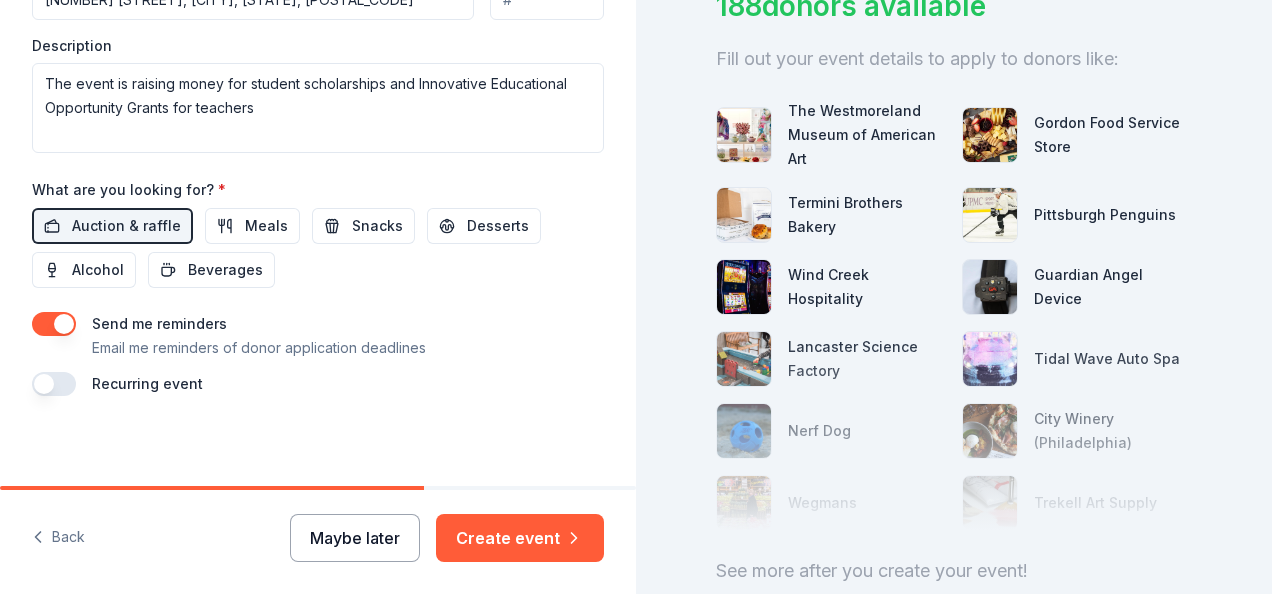 click on "Maybe later" at bounding box center (355, 538) 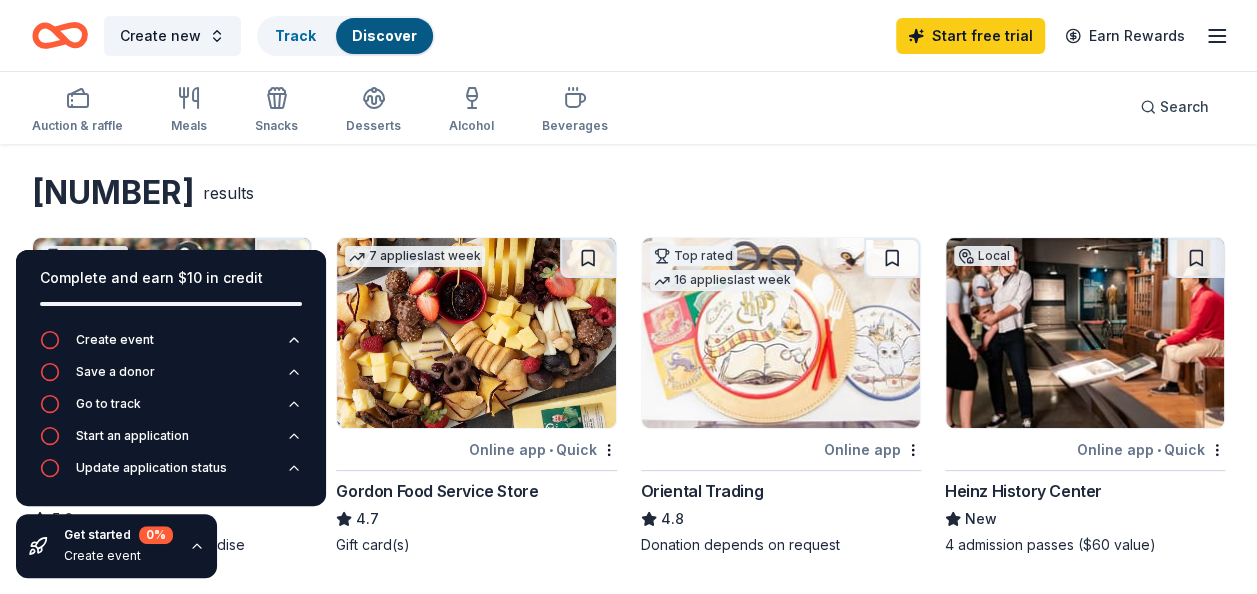 scroll, scrollTop: 0, scrollLeft: 0, axis: both 